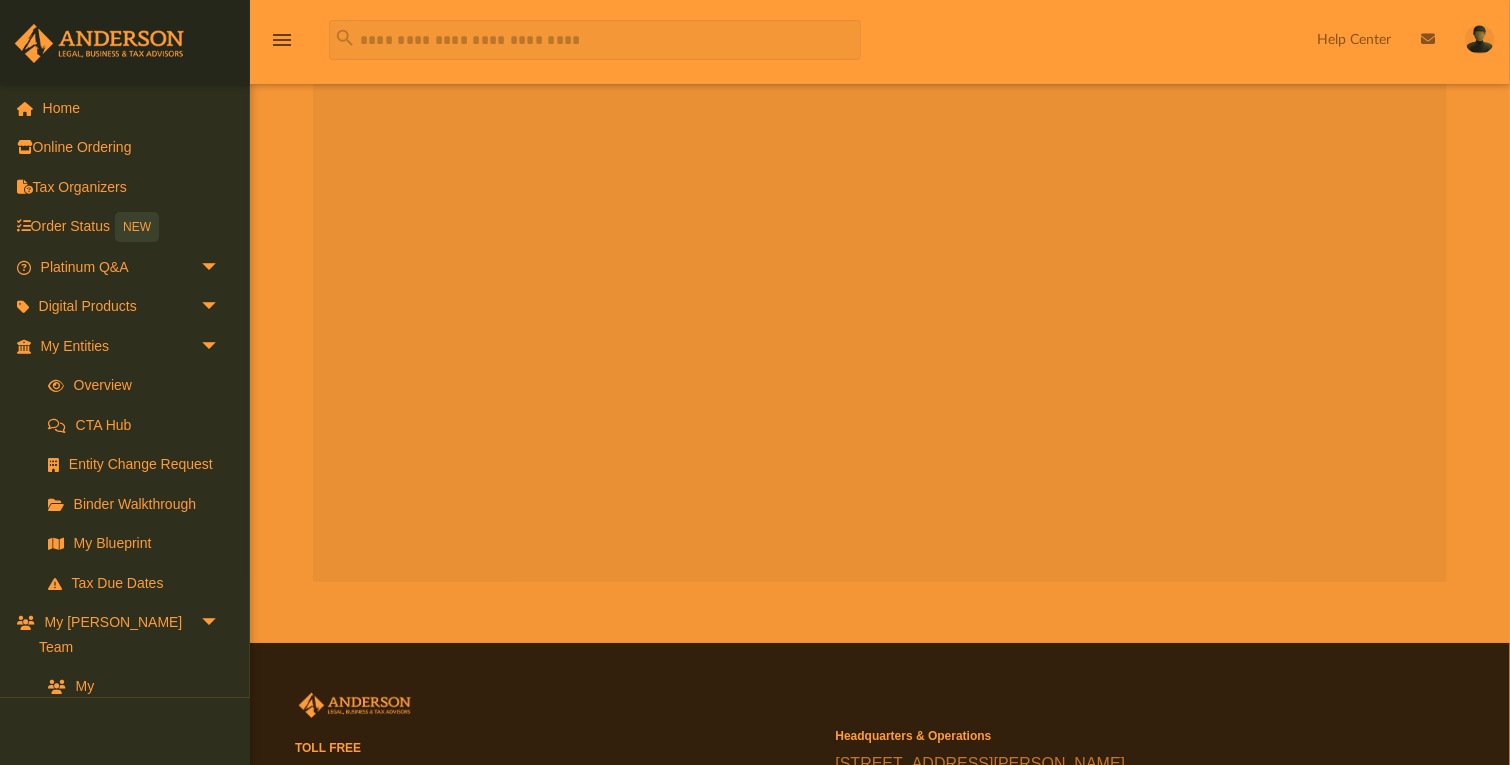 scroll, scrollTop: 131, scrollLeft: 0, axis: vertical 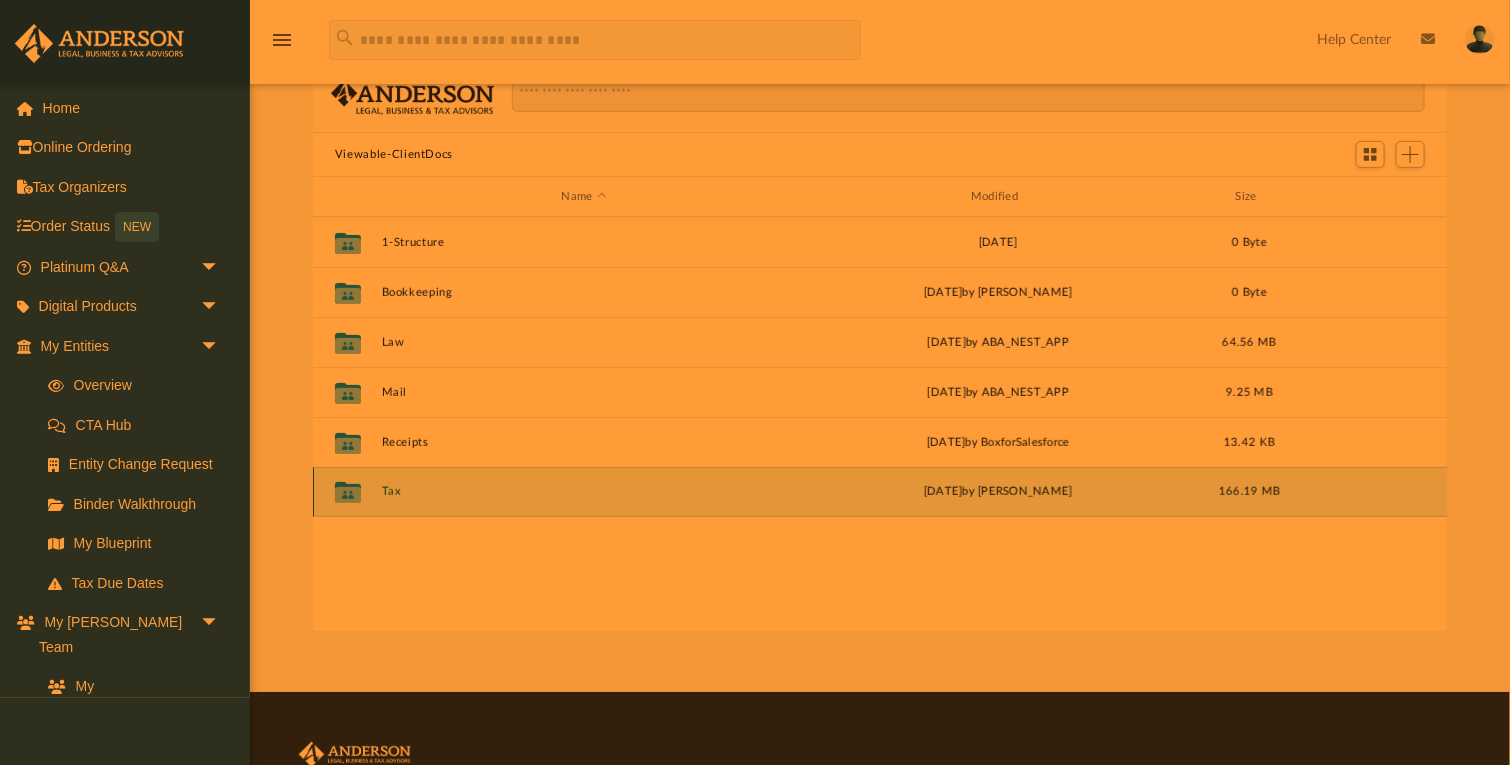 click on "Tax" at bounding box center [584, 491] 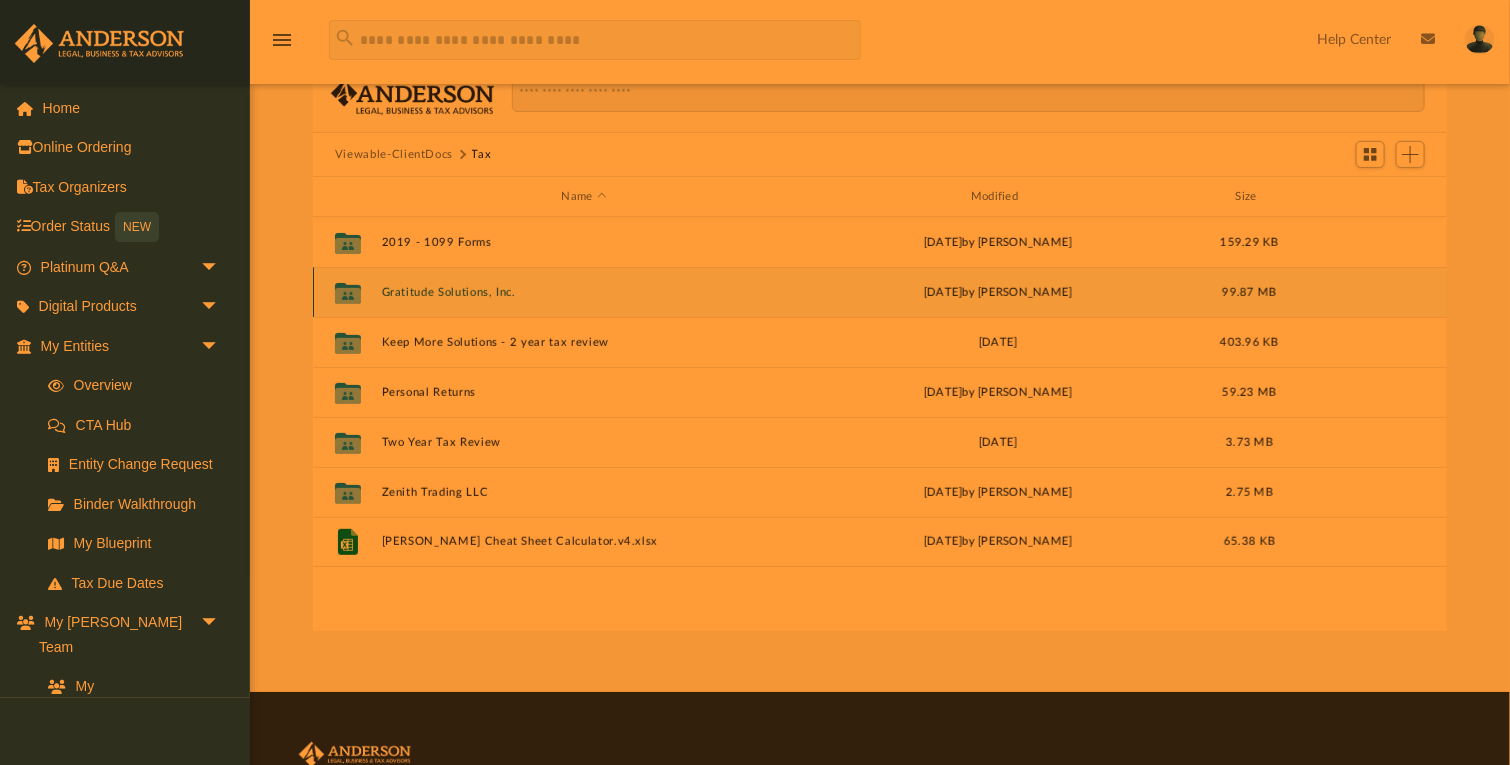 click on "Gratitude Solutions, Inc." at bounding box center (584, 292) 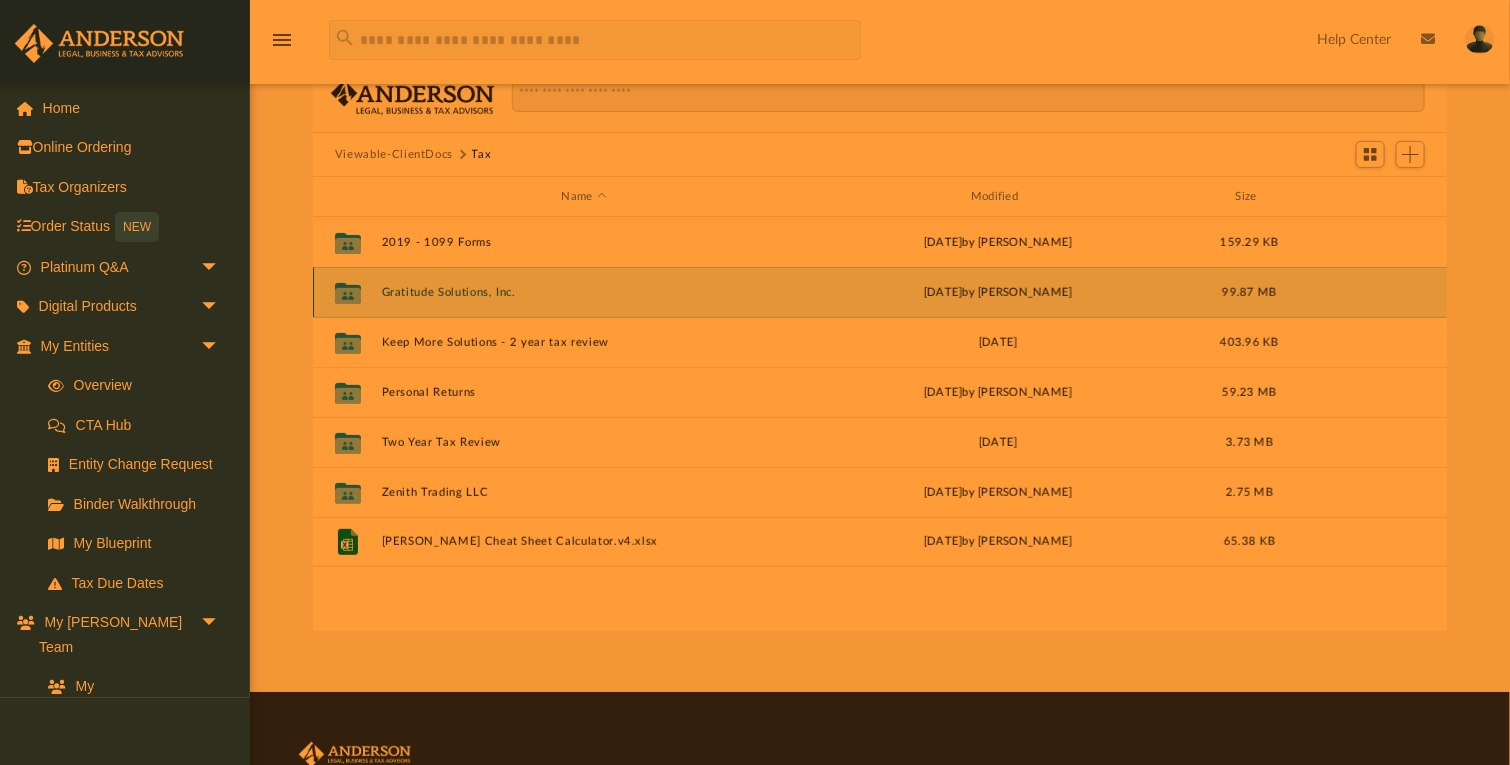 click on "Gratitude Solutions, Inc." at bounding box center [584, 292] 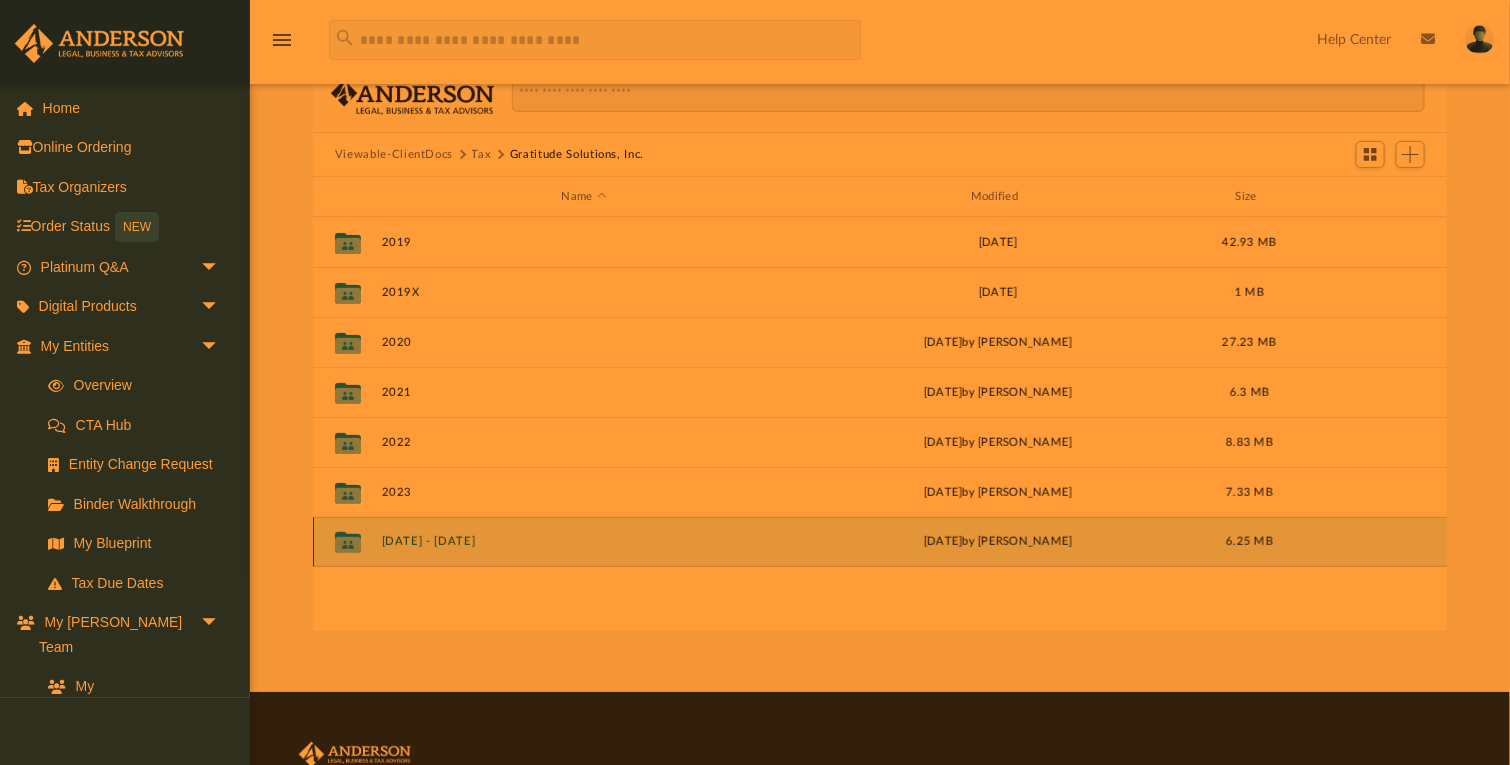 click on "[DATE] - [DATE]" at bounding box center [584, 541] 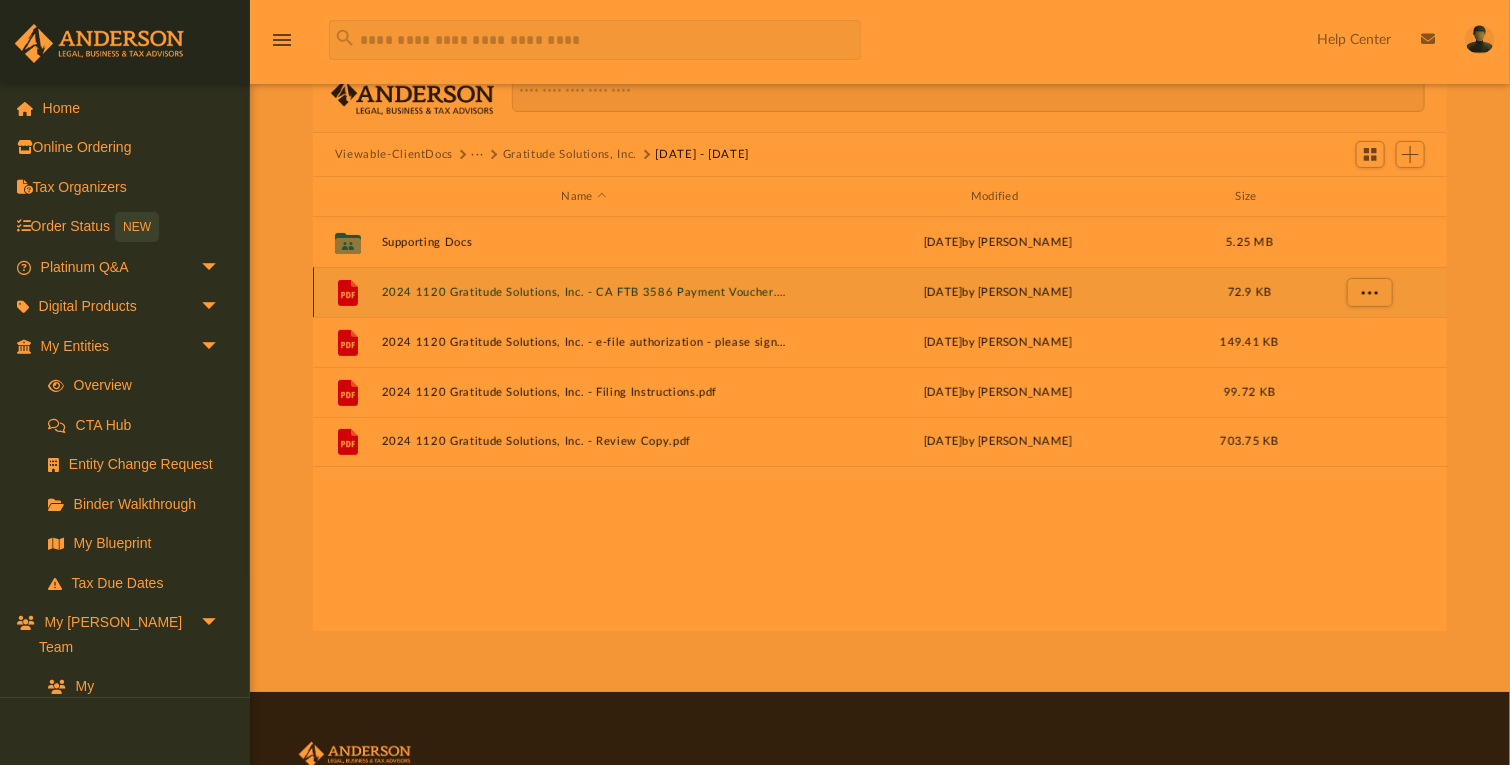 click on "2024 1120 Gratitude Solutions, Inc. - CA FTB 3586 Payment Voucher.pdf" at bounding box center [584, 292] 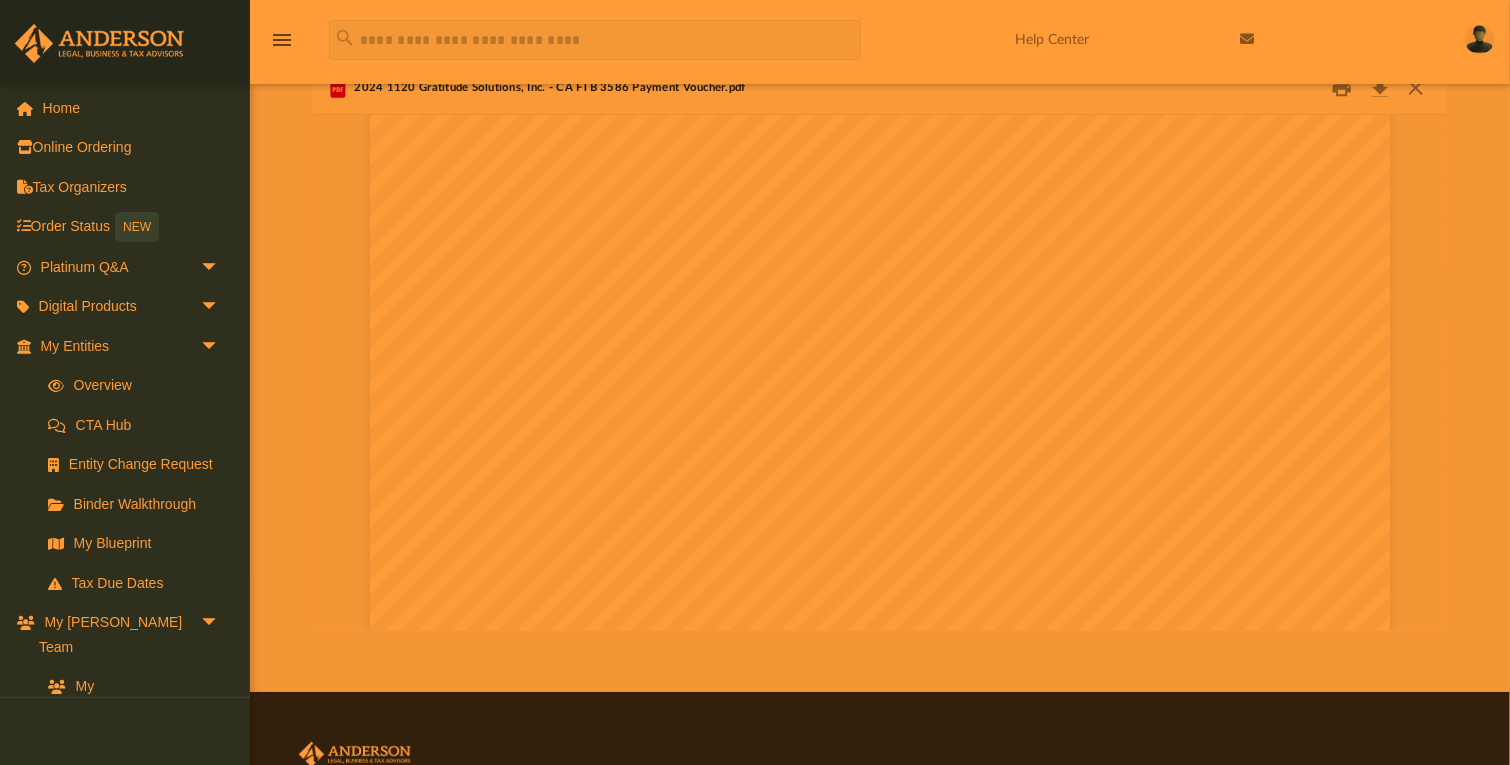 scroll, scrollTop: 833, scrollLeft: 0, axis: vertical 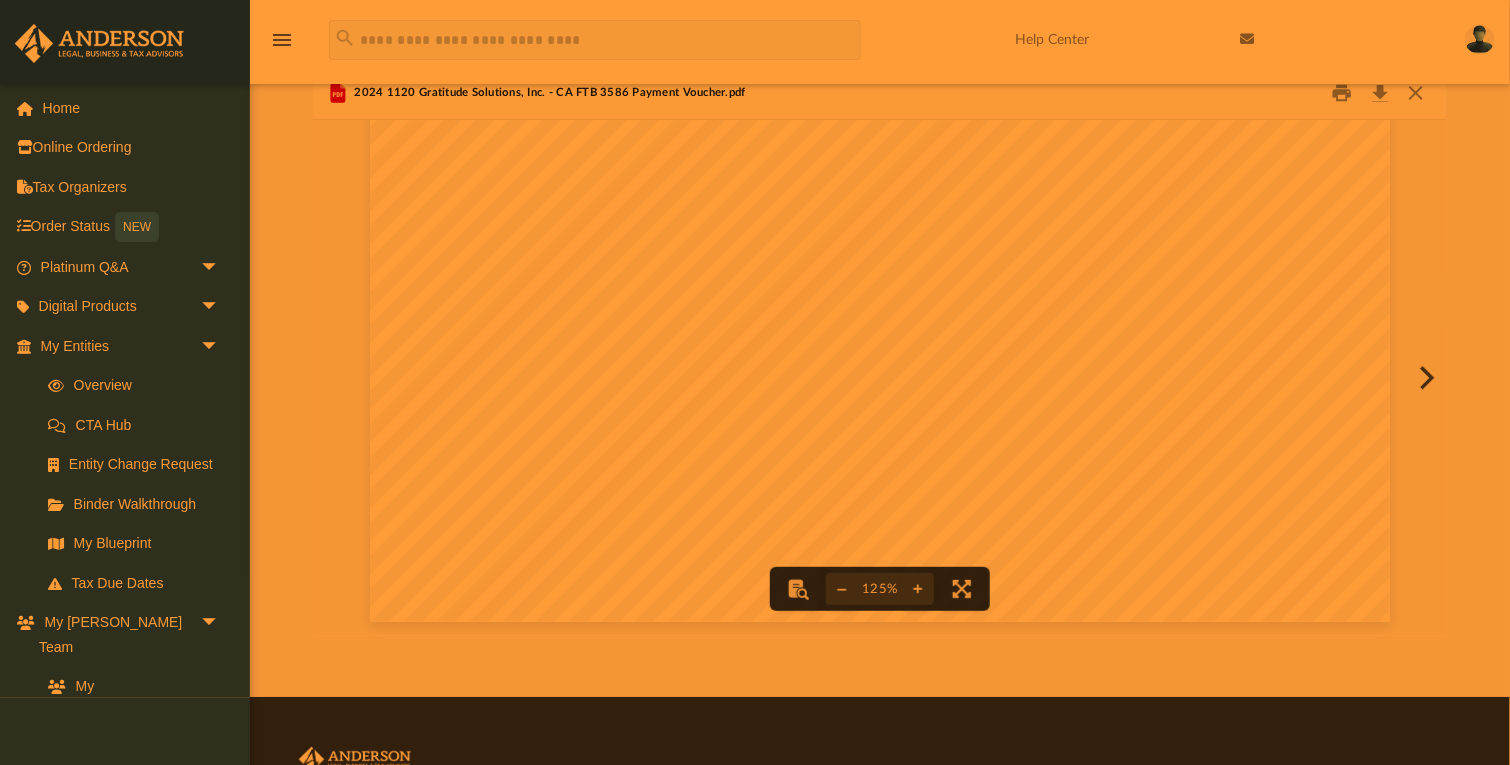 type 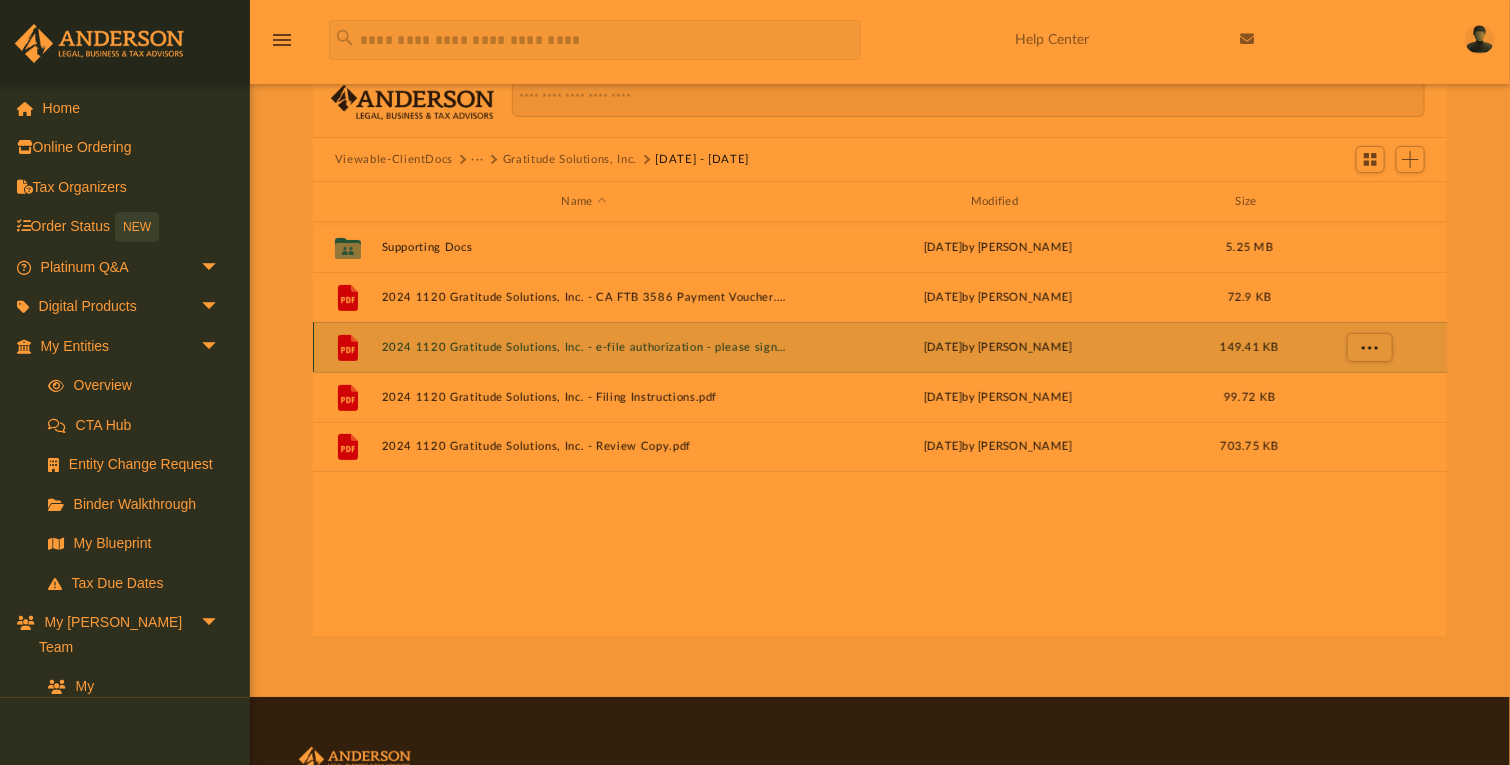click on "2024 1120 Gratitude Solutions, Inc. - e-file authorization - please sign.pdf" at bounding box center [584, 347] 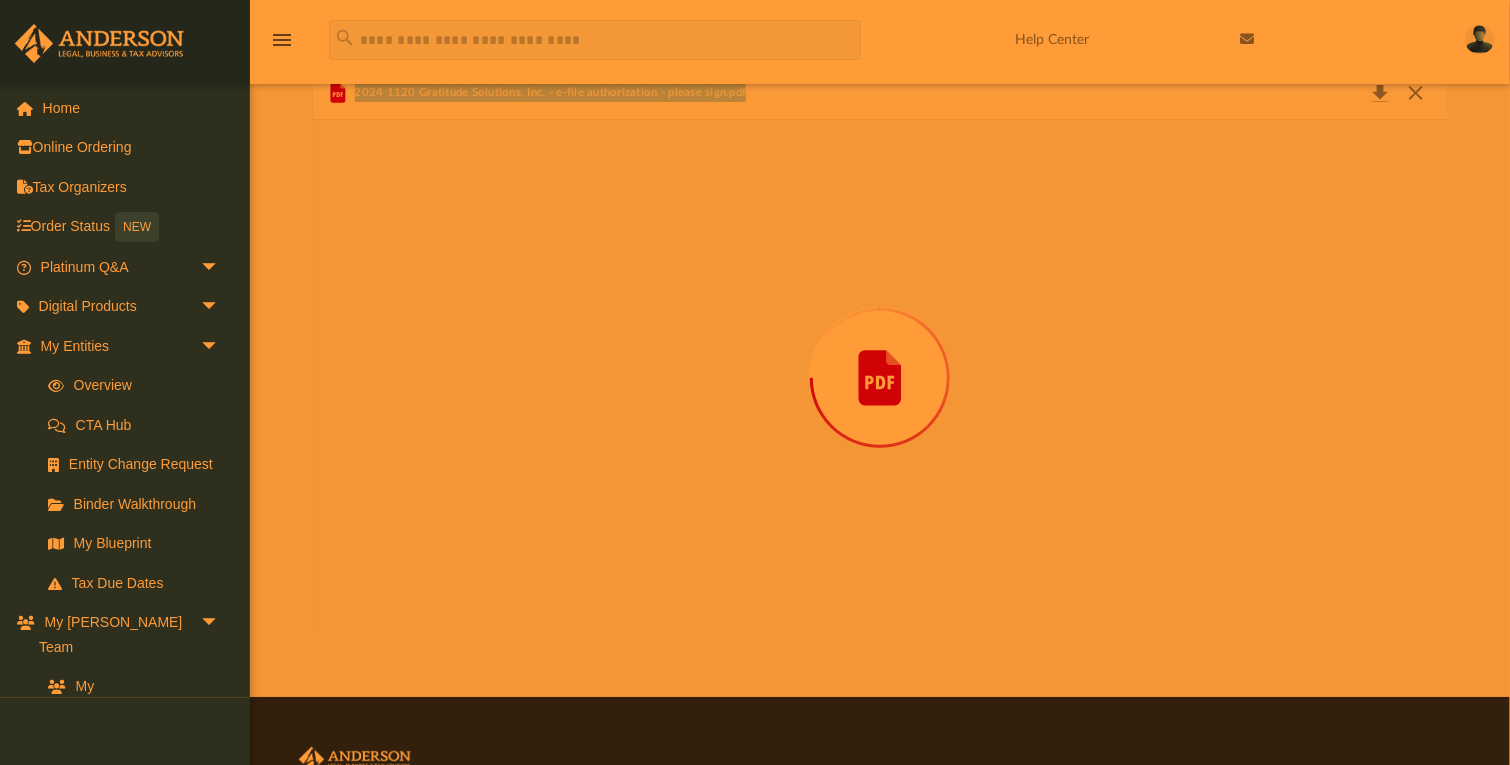 click at bounding box center [880, 378] 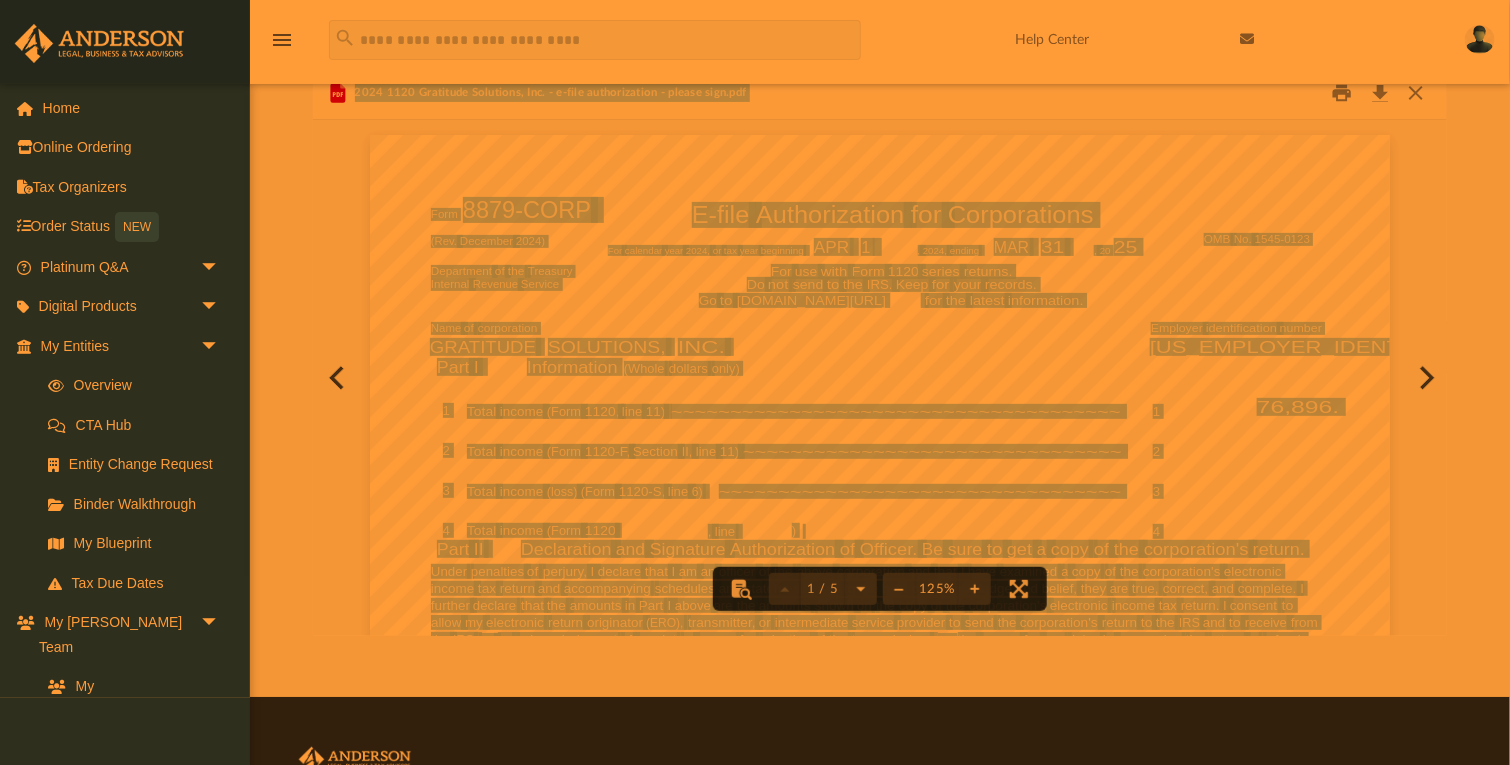 click on "For   calendar   year   [DATE],   or   tax   year   beginning   ,   2024,   ending   ,   20 410211   [DATE] Employer   identification   number ERO   firm   name   do   not   enter   all   zeros do   not   enter   all   zeros Form OMB   No.   1545-0123 (Rev.   [DATE]) Department   of   the   Treasury Internal   Revenue   Service Name   of   corporation For   use   with   Form   1120   series   returns. Do   not   send   to   the   IRS.   Keep   for   your   records. Go   to   [DOMAIN_NAME][URL]   for   the   latest   information. 1 2 3 4 1 2 3 4 (a)   (b) (c) [PHONE_NUMBER] Officer's   PIN:   check   one   box   only [PERSON_NAME]'s   EFIN/PIN. Pub.   3112, Pub.   4163, For   Paperwork   Reduction   Act   Notice,   see   instructions. e-file e-file Officer's   signature   Date   Title [PERSON_NAME]'s   signature   Date (Whole   dollars   only) Total   income   (Form   1120,   line   11)   ~~~~~~~~~~~~~~~~~~~~~~~~~~~~~~~~~~~~~~ Total   income   (Form   1120-F,   Section   II,   line   11)   Total   income   (loss)" at bounding box center (880, 795) 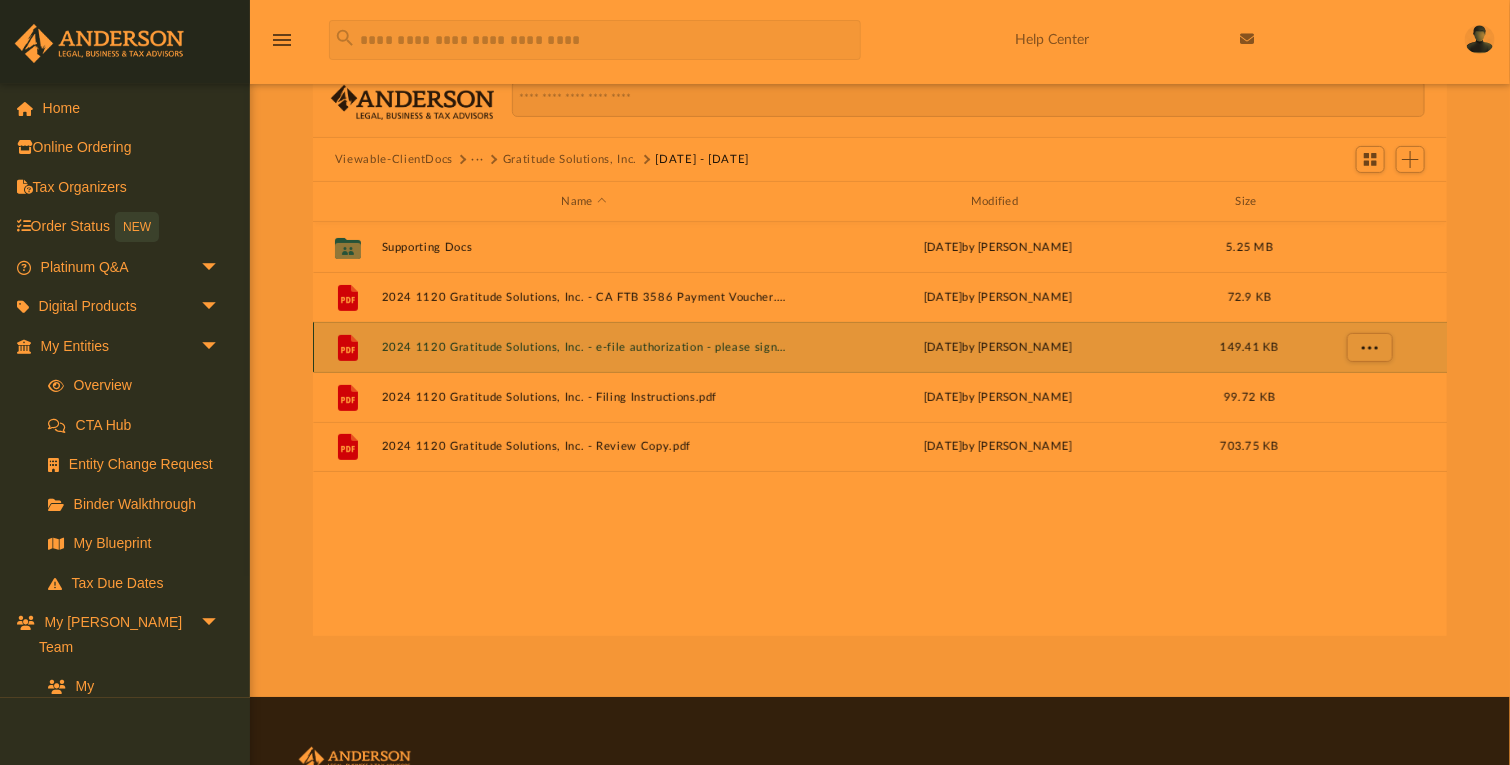 click on "2024 1120 Gratitude Solutions, Inc. - e-file authorization - please sign.pdf" at bounding box center [584, 347] 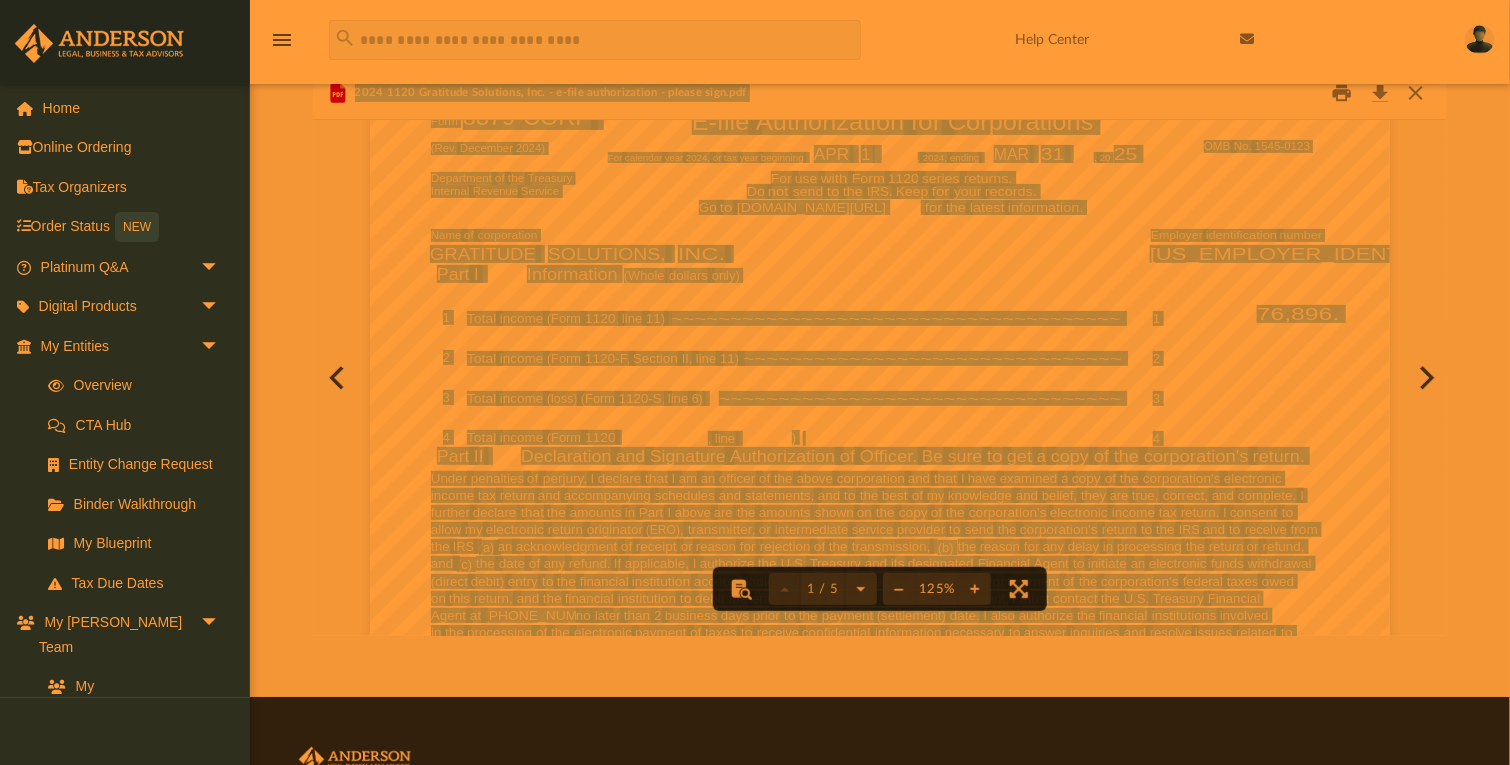 scroll, scrollTop: 100, scrollLeft: 0, axis: vertical 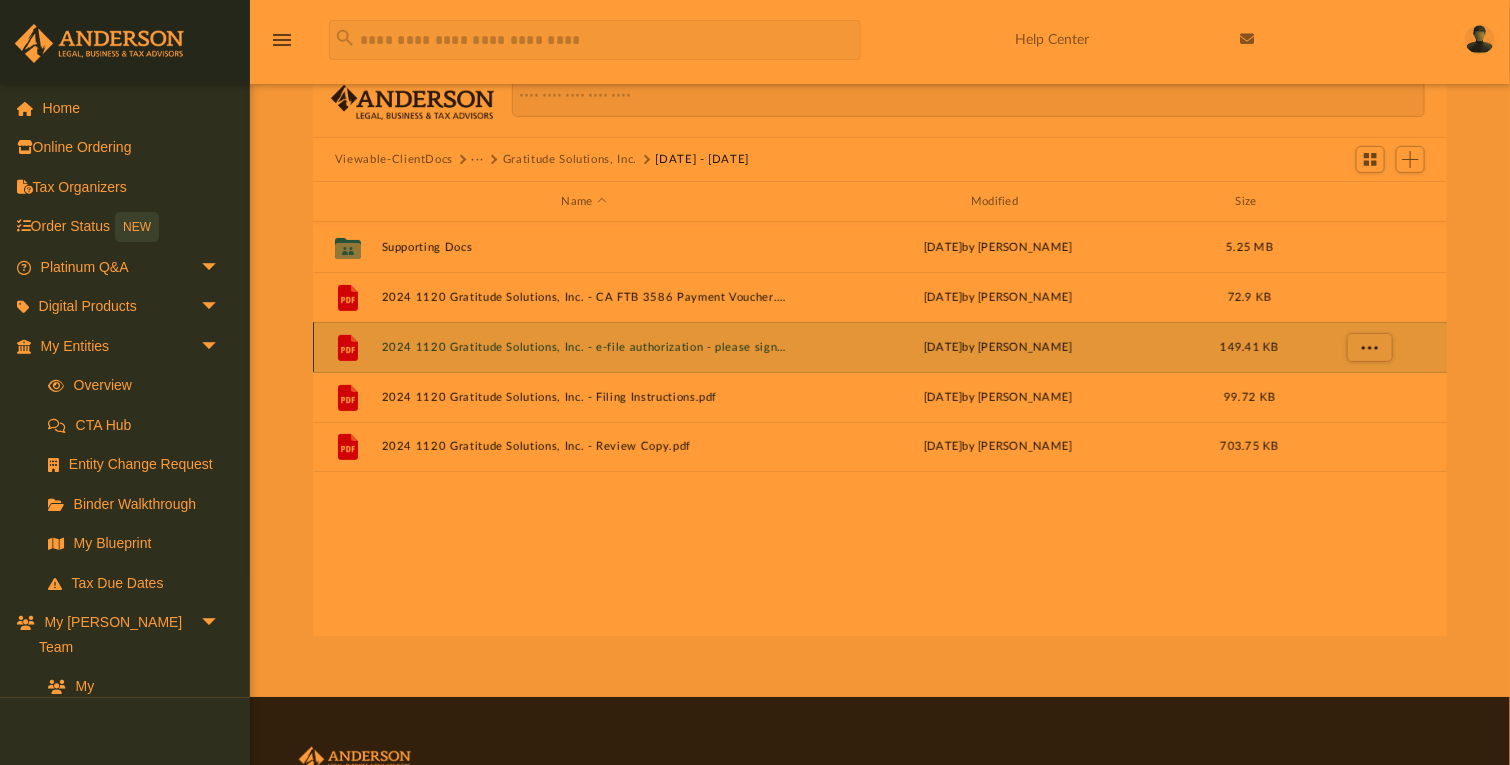 click on "File 2024 1120 Gratitude Solutions, Inc. - e-file authorization - please sign.pdf [DATE]  by [PERSON_NAME] 149.41 KB" at bounding box center (880, 347) 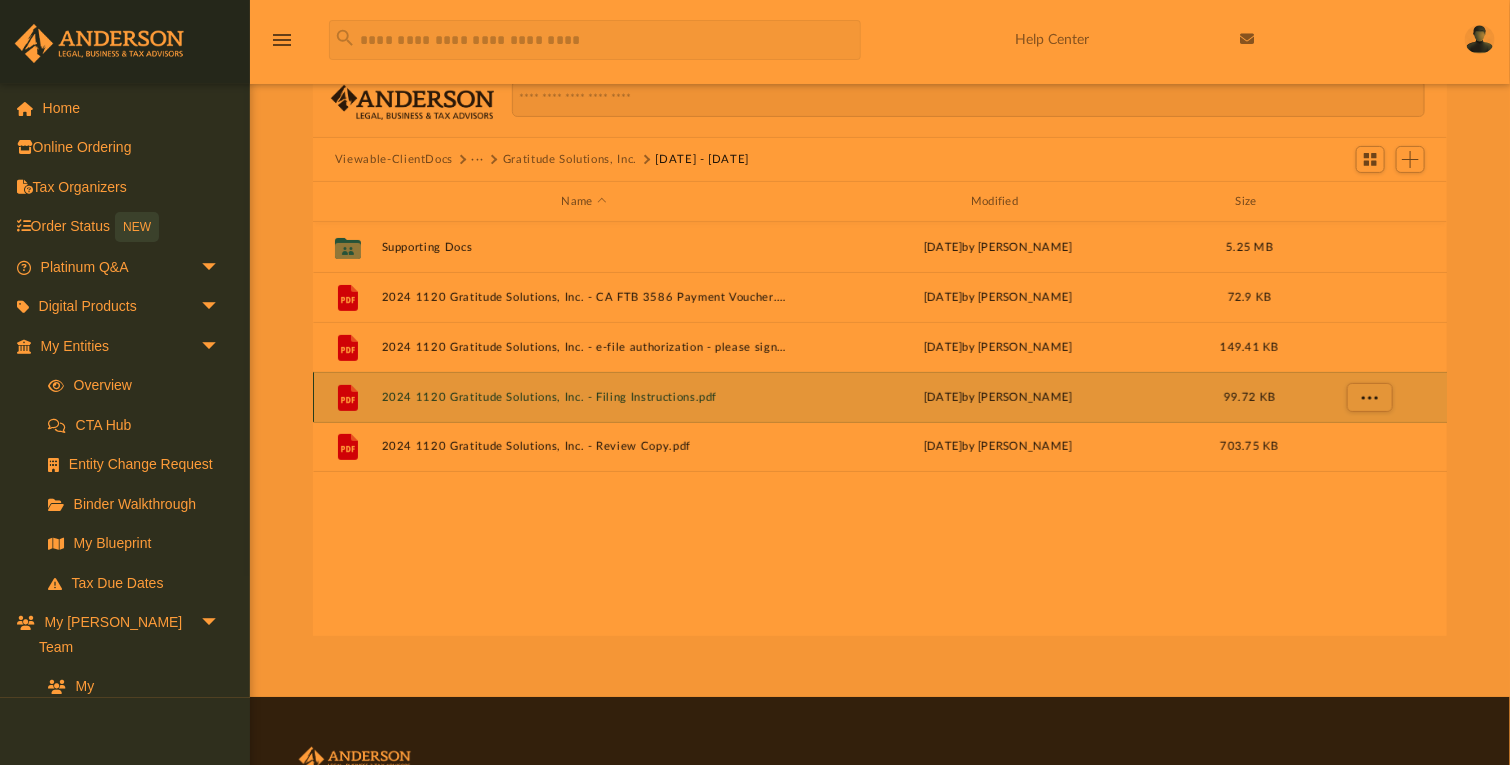 click on "2024 1120 Gratitude Solutions, Inc. - Filing Instructions.pdf" at bounding box center [584, 397] 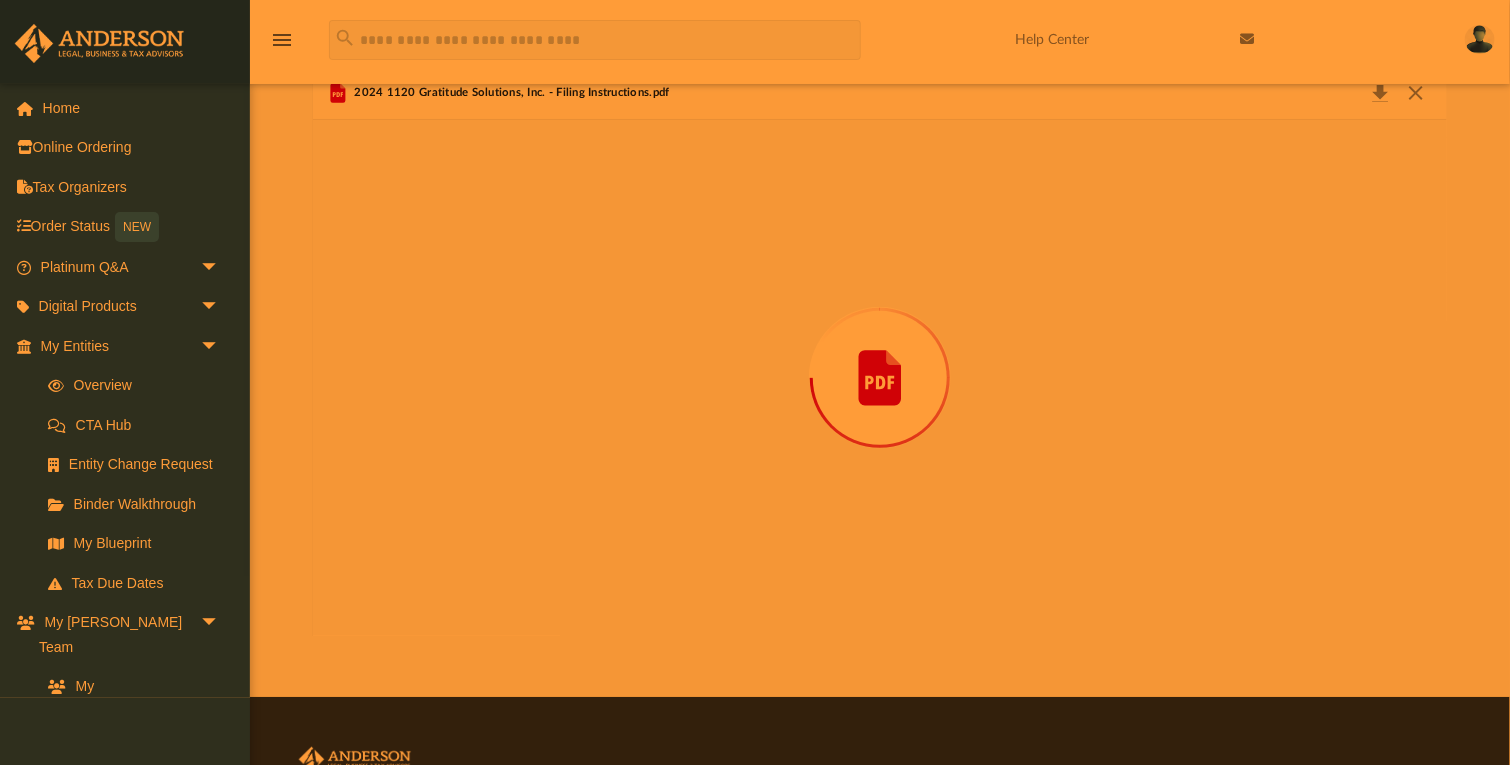 click at bounding box center [880, 378] 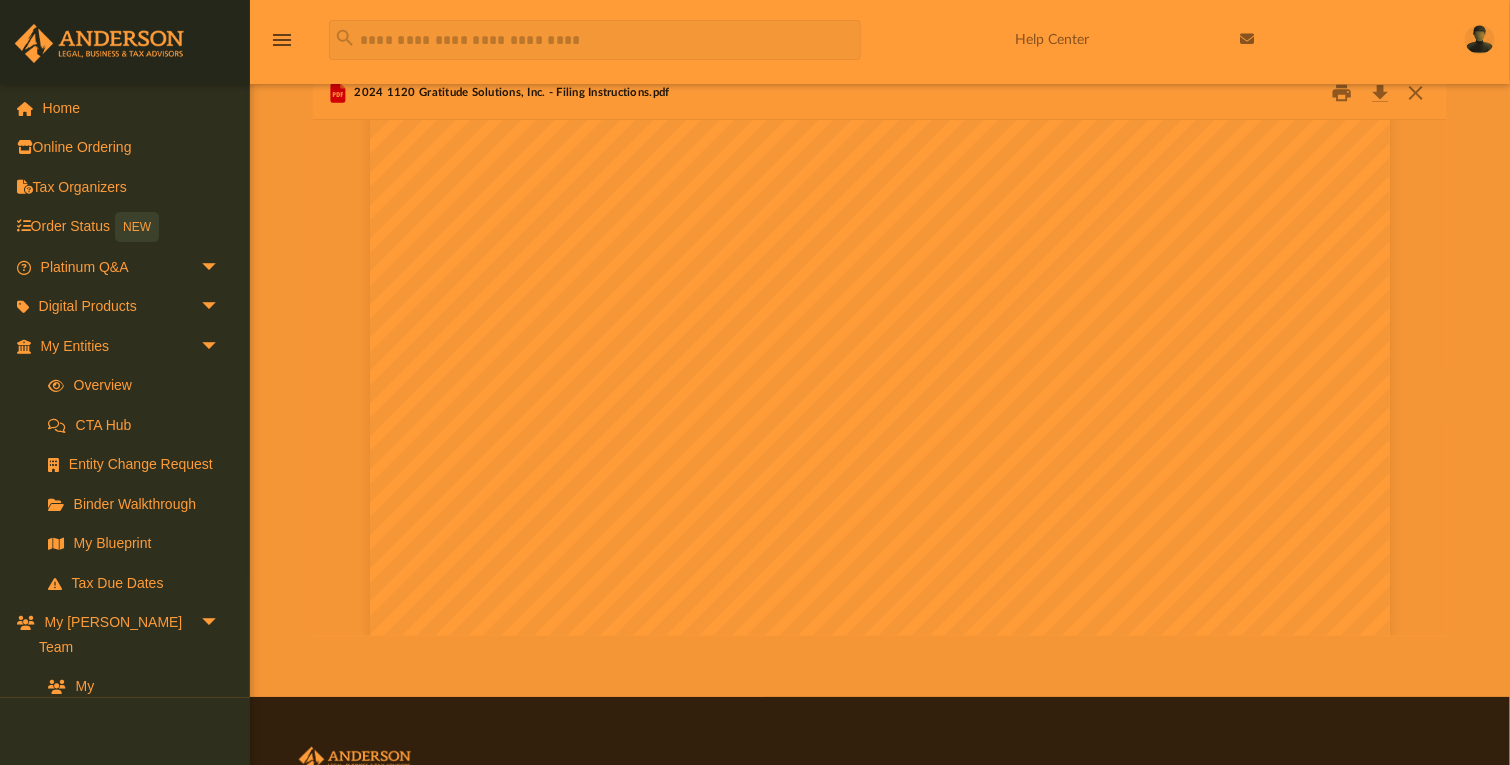 scroll, scrollTop: 6233, scrollLeft: 0, axis: vertical 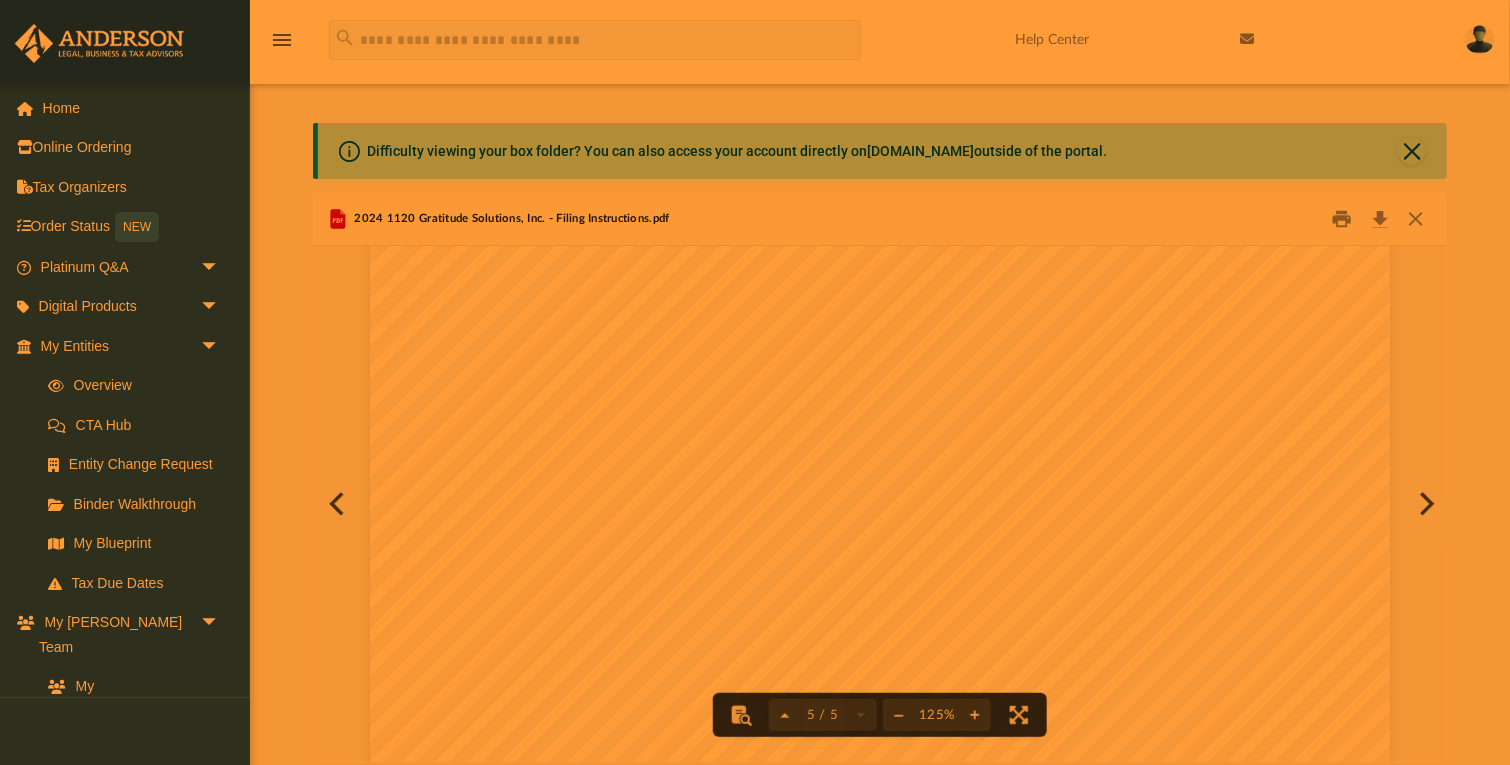 type 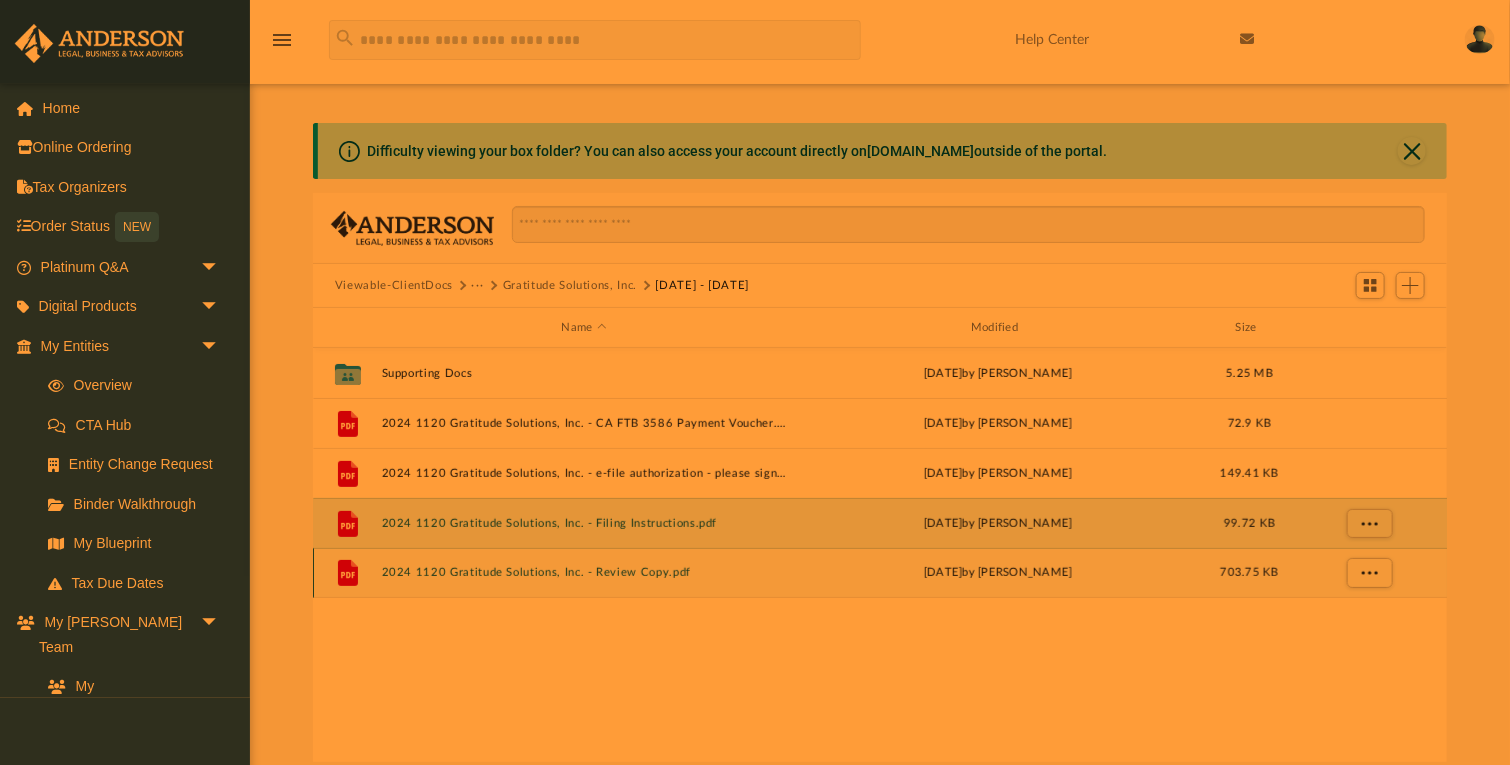 click on "2024 1120 Gratitude Solutions, Inc. - Review Copy.pdf" at bounding box center [584, 572] 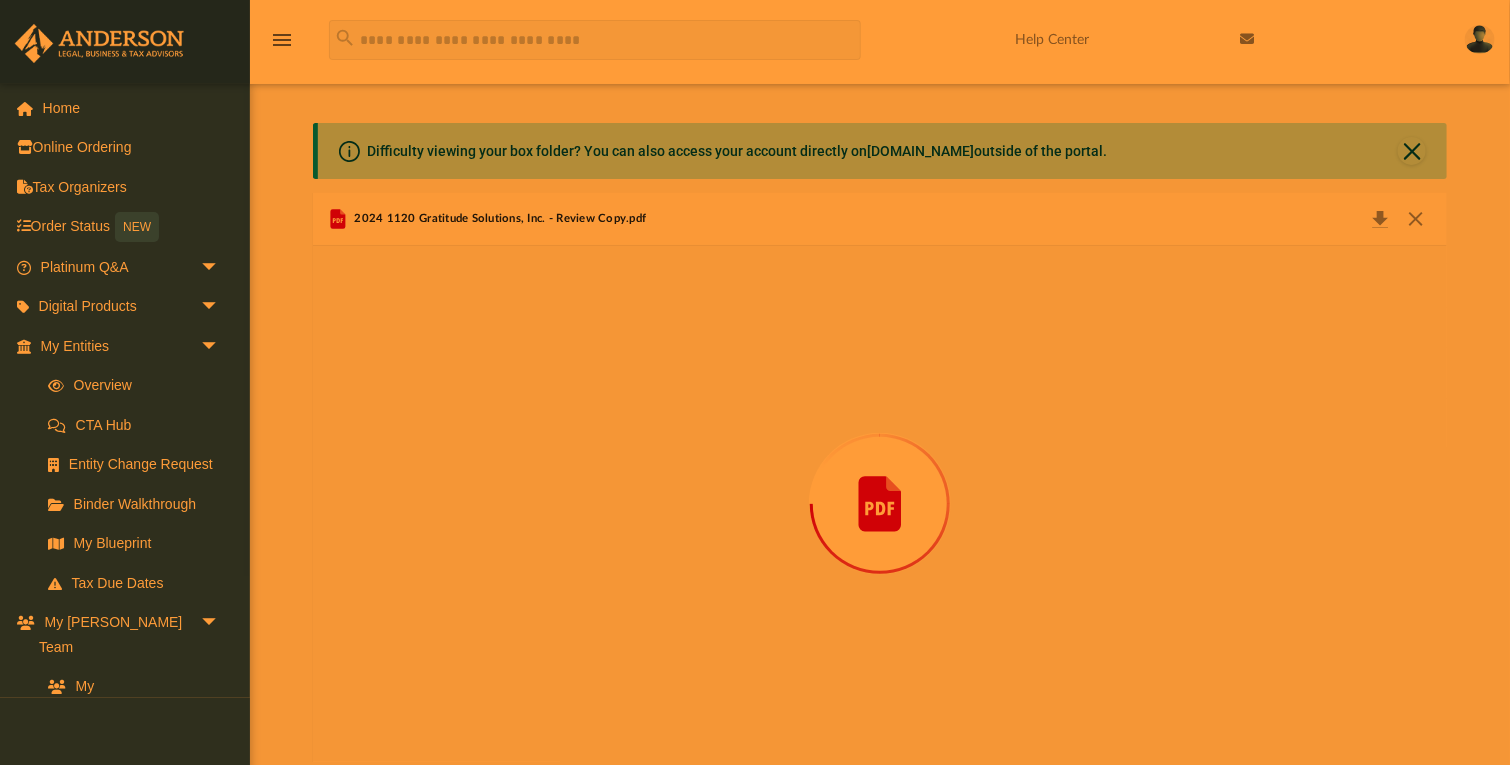 click at bounding box center (880, 504) 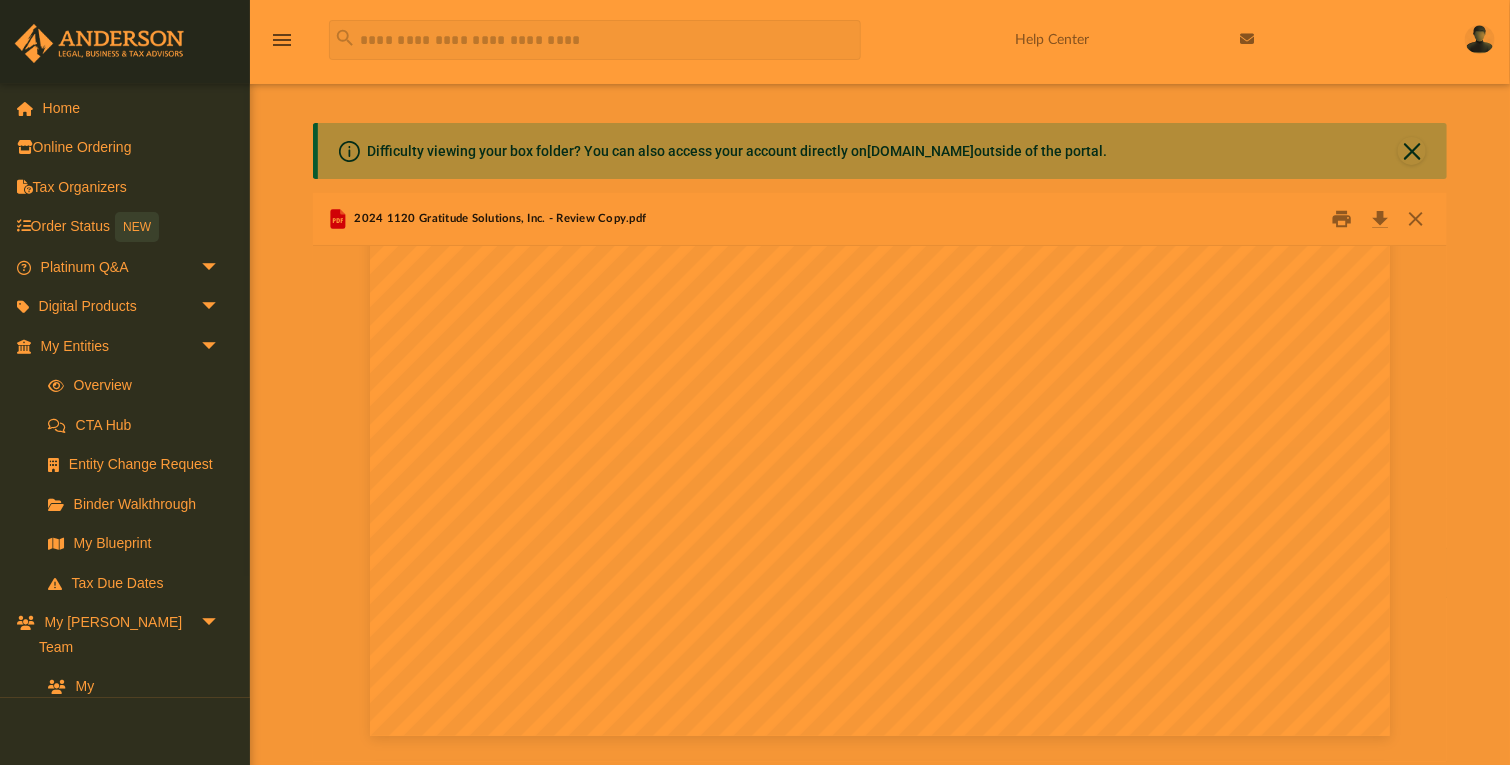 scroll, scrollTop: 21250, scrollLeft: 0, axis: vertical 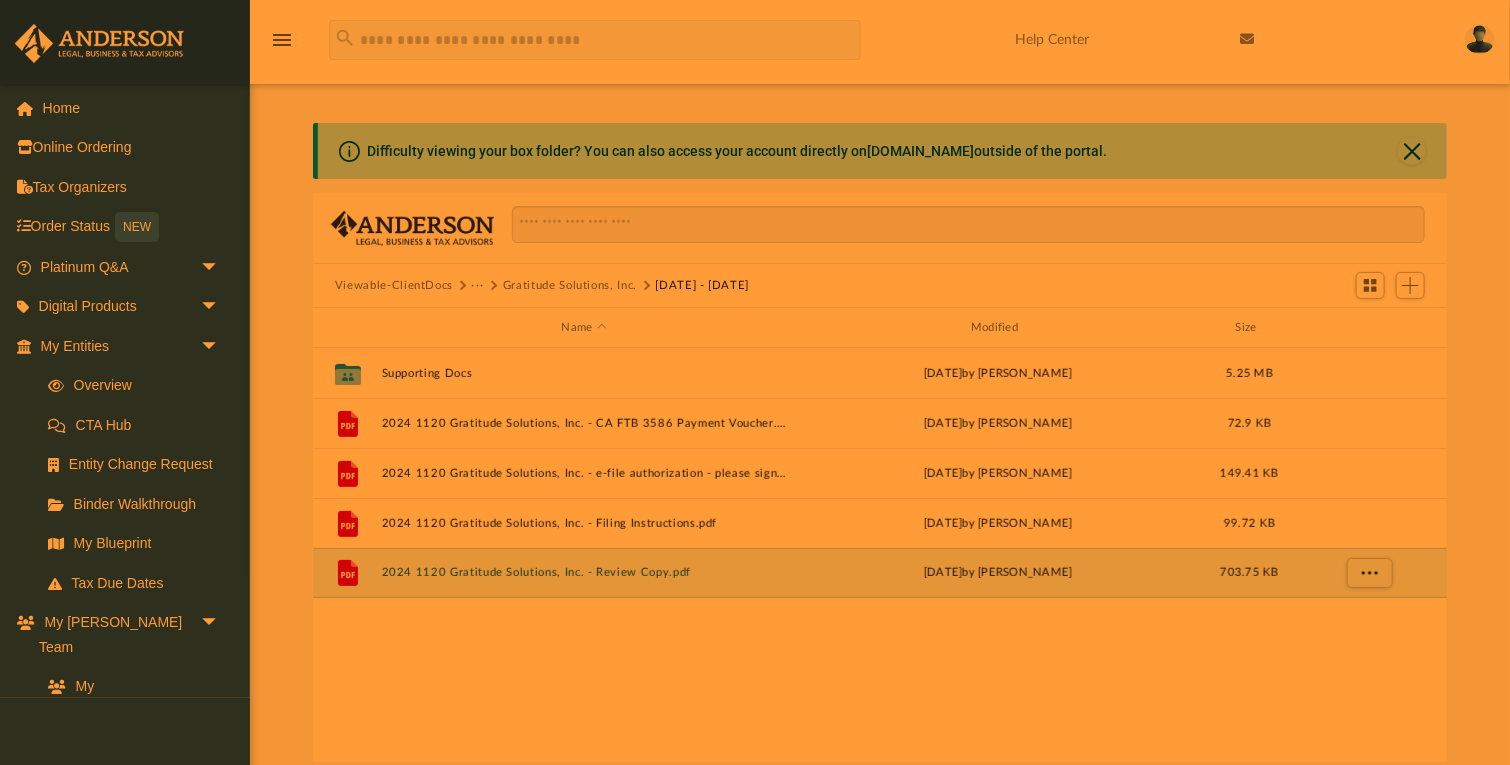 type 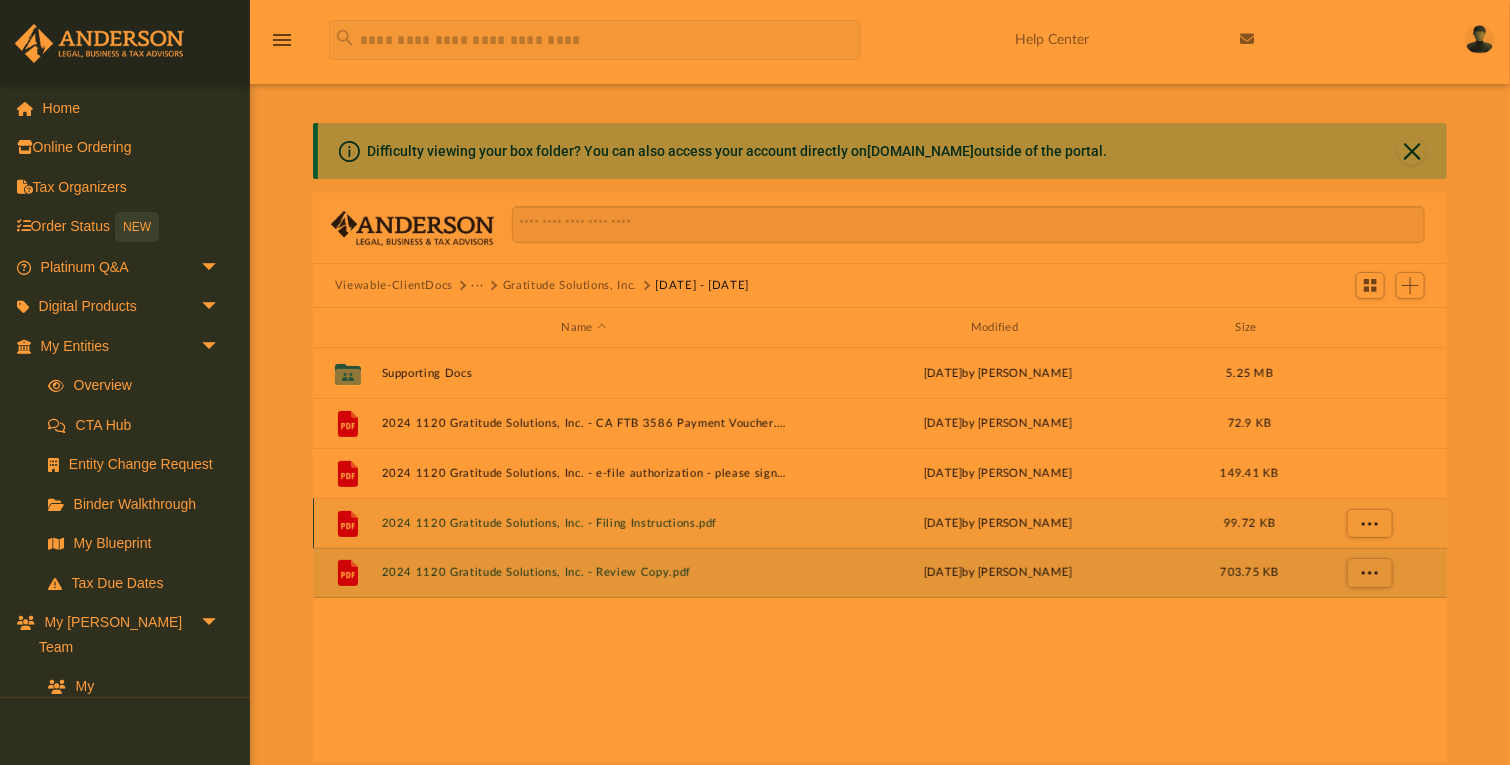click on "2024 1120 Gratitude Solutions, Inc. - Filing Instructions.pdf" at bounding box center (584, 523) 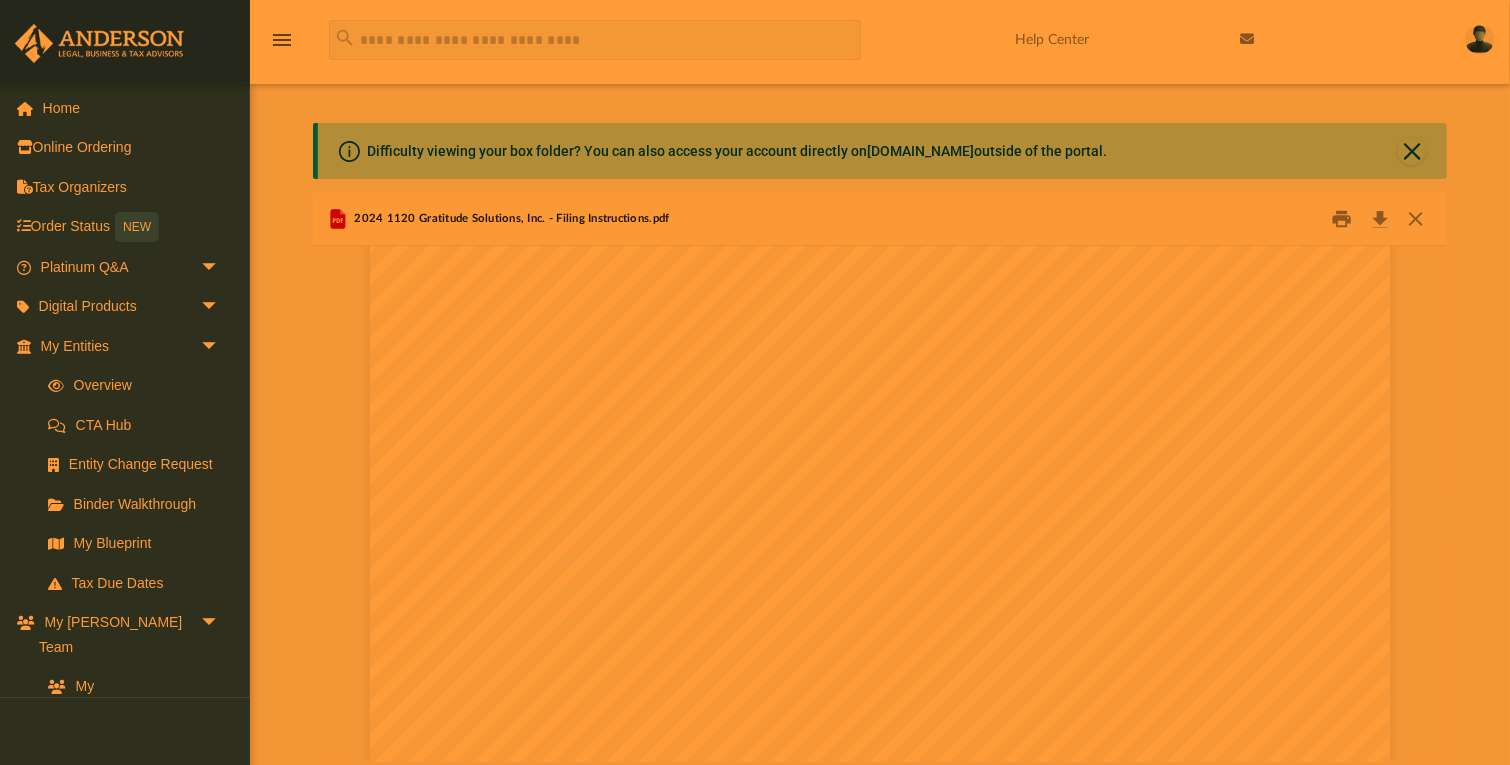 scroll, scrollTop: 5691, scrollLeft: 0, axis: vertical 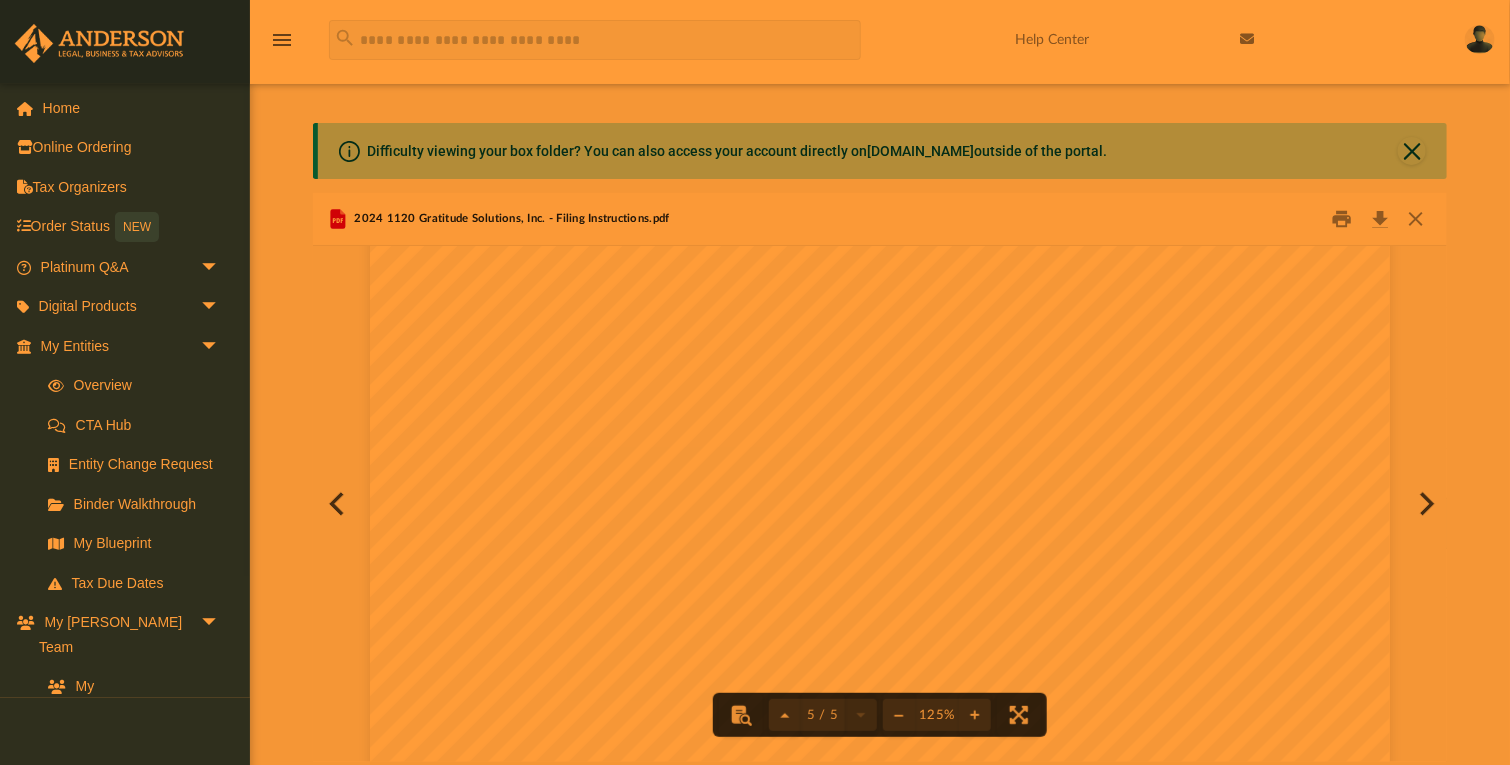 click on "[DOMAIN_NAME]" at bounding box center [567, 429] 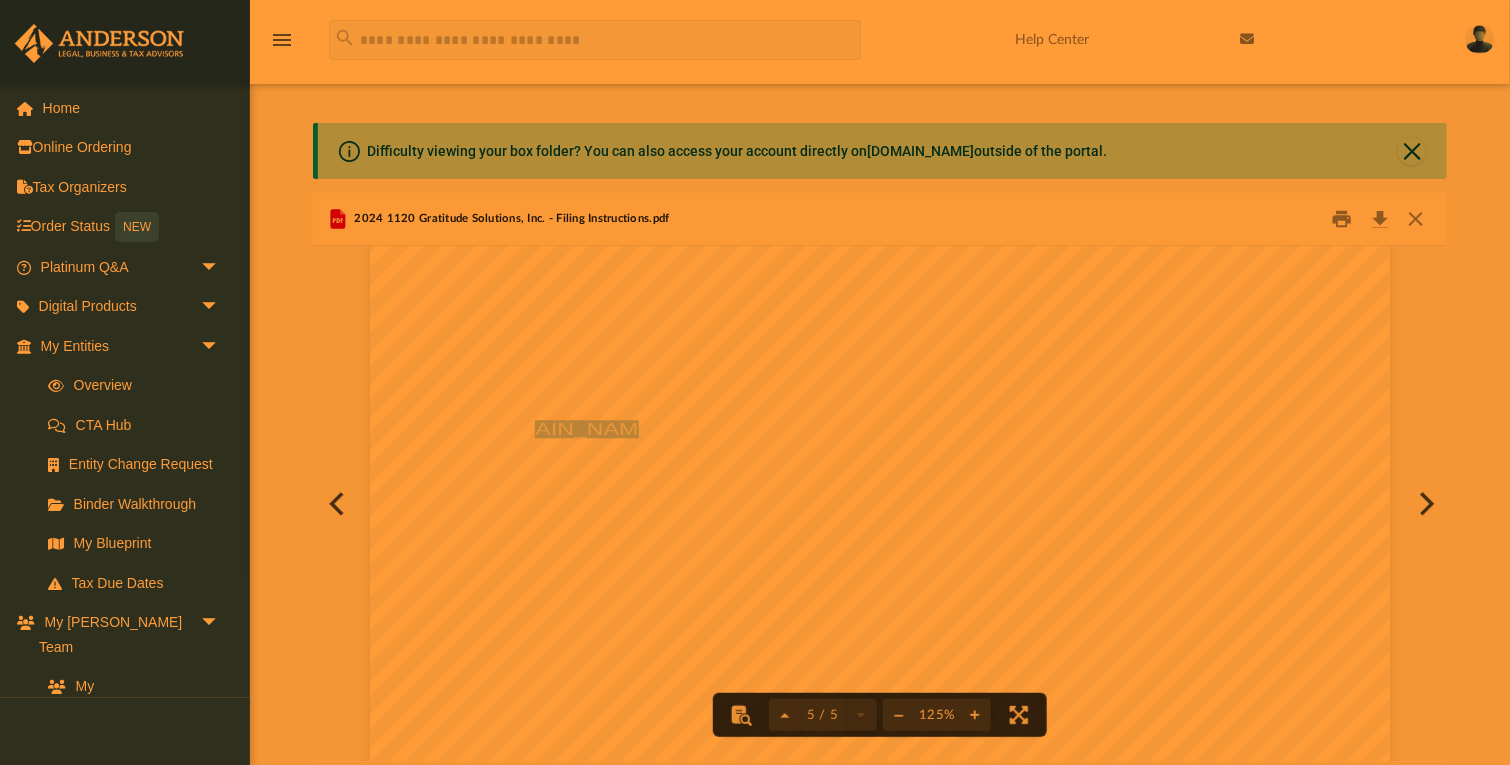 click on "[DOMAIN_NAME]" at bounding box center [567, 429] 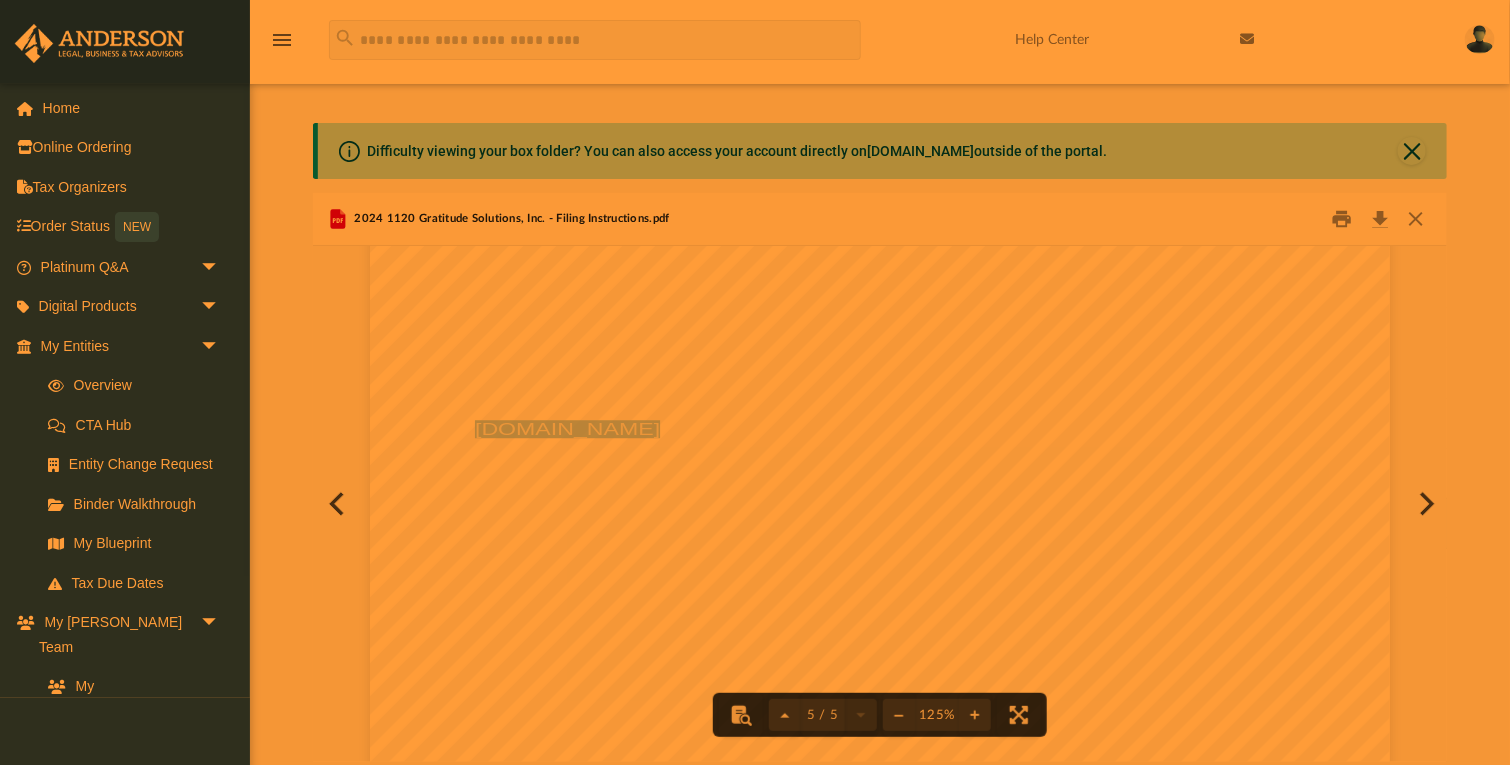 click on "[DOMAIN_NAME]" at bounding box center [567, 429] 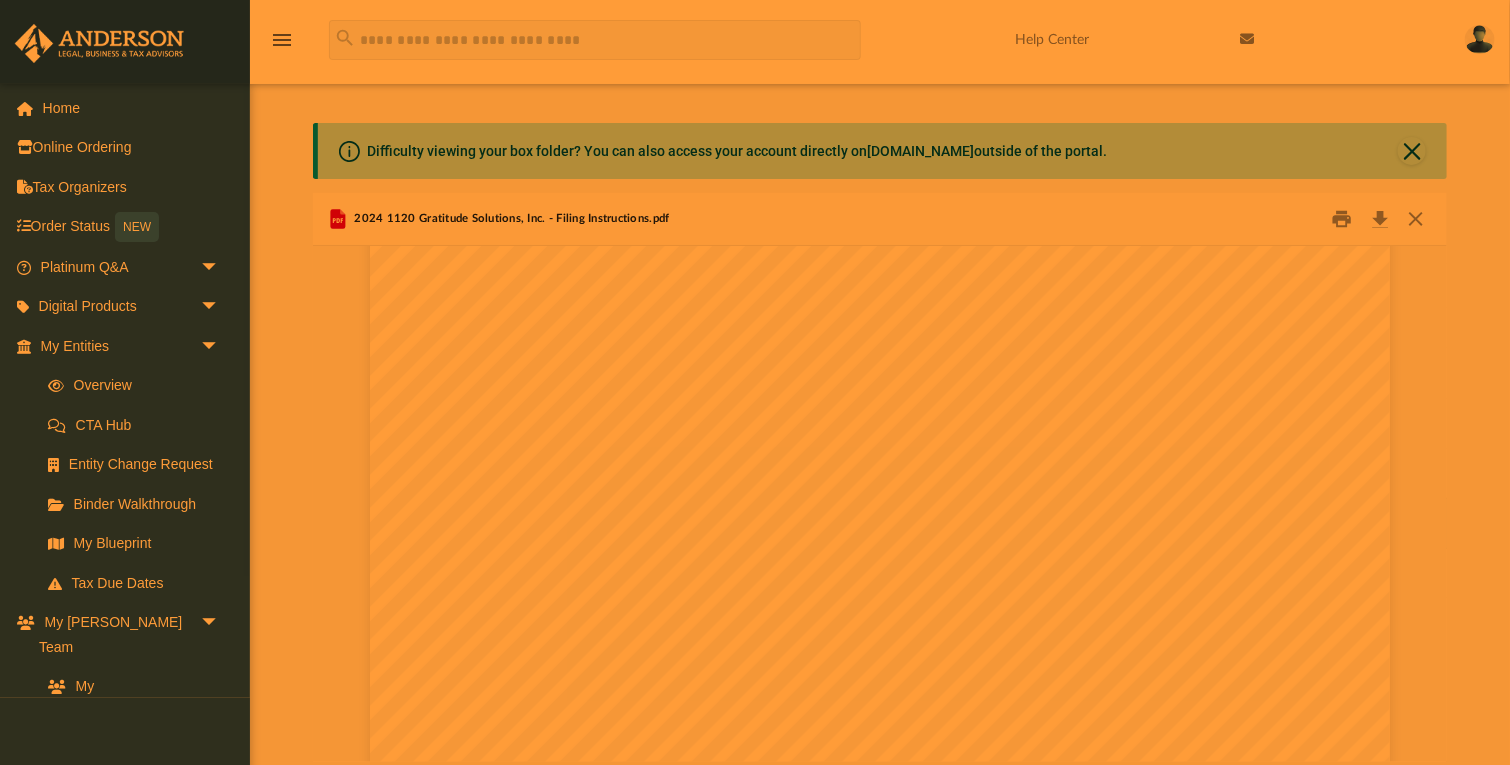 scroll, scrollTop: 398, scrollLeft: 0, axis: vertical 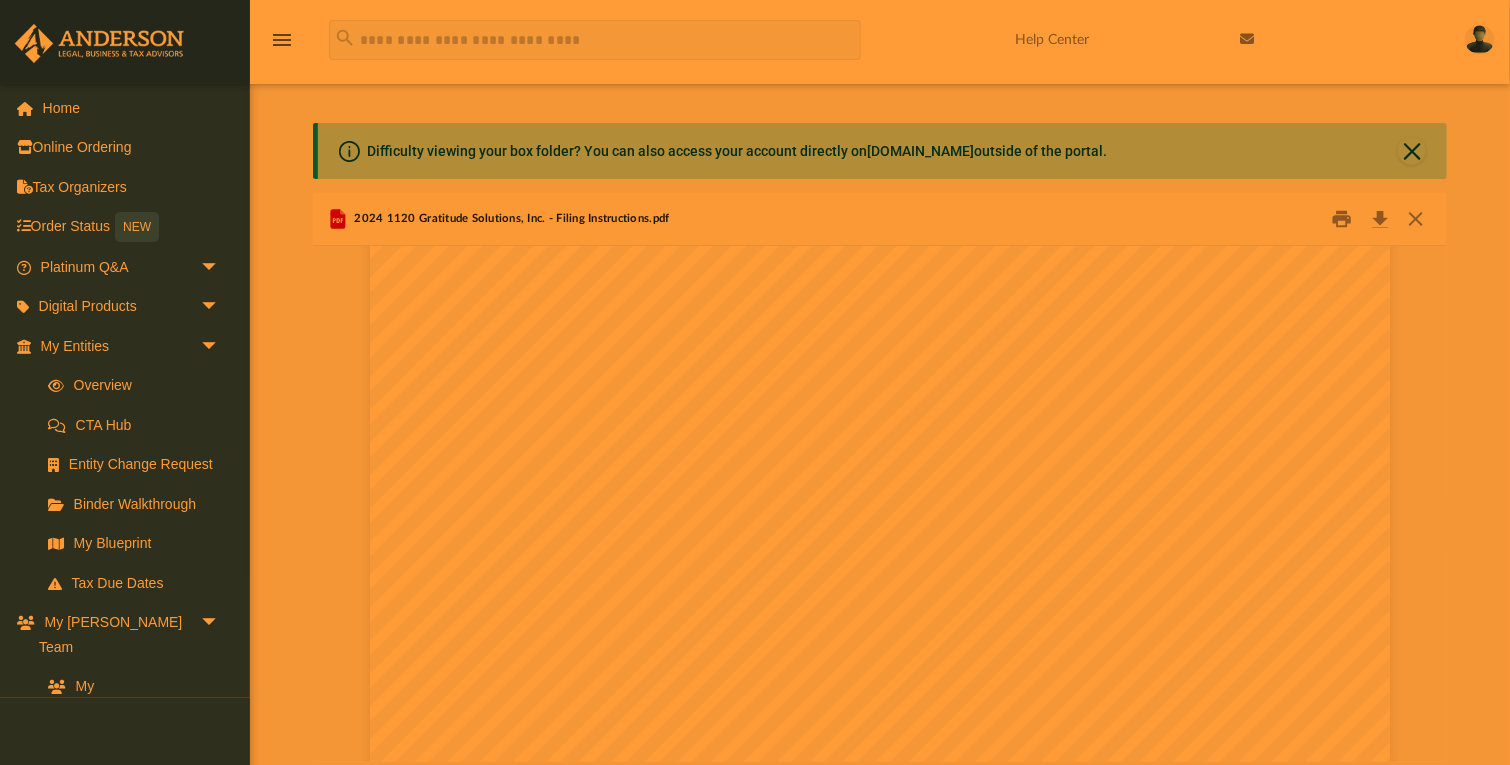 click on "[DATE] GRATITUDE SOLUTIONS, INC. [STREET_ADDRESS] GRATITUDE SOLUTIONS, INC.: We have prepared and enclosed your 2024 Corporation income tax returns for the year ended [DATE]. This return has been prepared for electronic filing. If you wish to have it transmitted electronically to the IRS, please sign, date, and return Form 8879-CORP to our office. We will then submit your electronic return to the IRS. Do not mail the paper copy of the return to the IRS. Pay the balance due of $4,968 in full on or before [DATE]. Deposit your funds using the IRS electronic remittance processing system, EFTPS. Taxpayers can make payments online at [DOMAIN_NAME] or by calling EFTPS Customer Service at [PHONE_NUMBER]. EFTPS deposits must be initiated during business hours at least 1 business day before the date the deposit is due. If you are using the ACH Credit or Same-Day Fedwire methods, please check with the appropriate with payment to: Franchise Tax Board PO Box 942857" at bounding box center [880, 523] 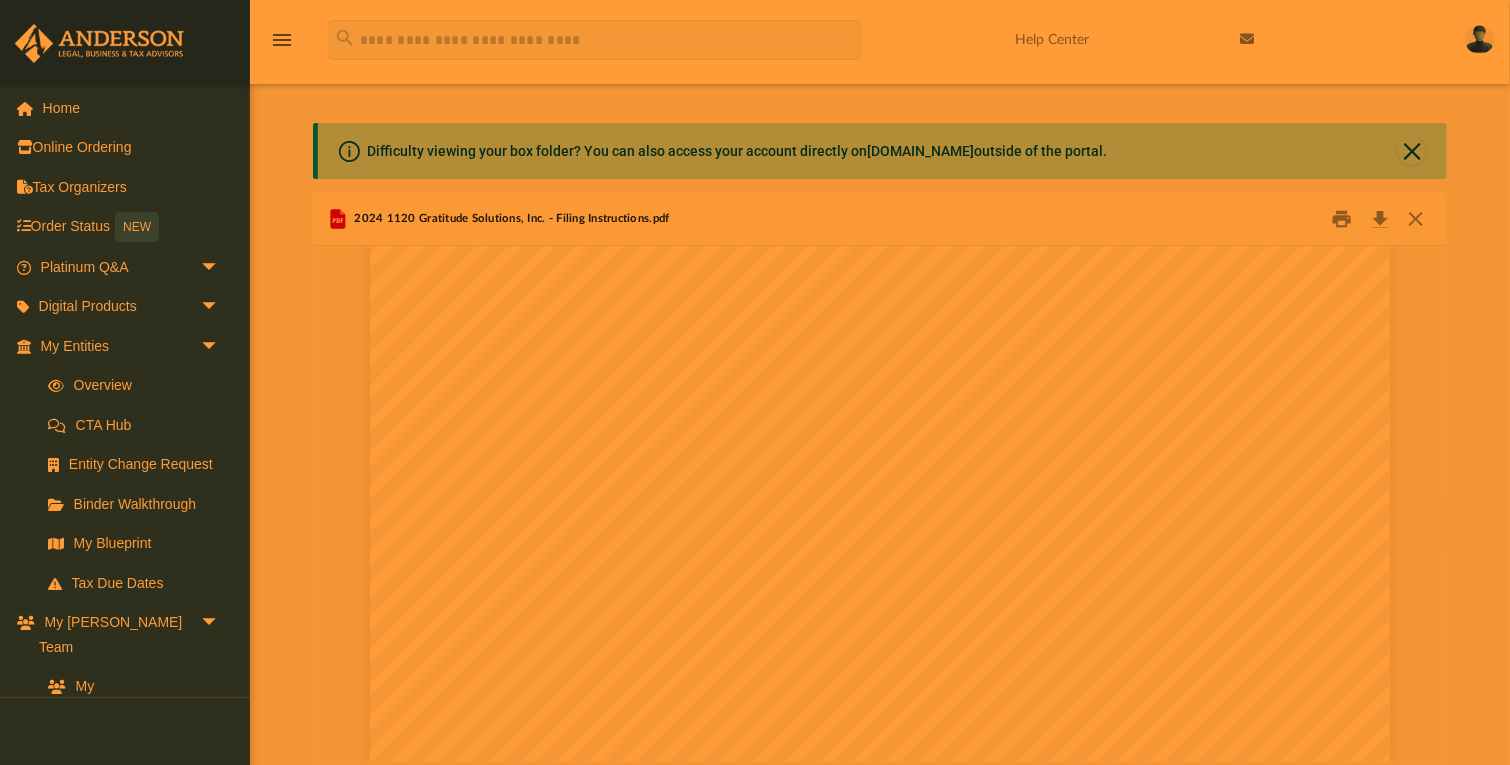 scroll, scrollTop: 505, scrollLeft: 0, axis: vertical 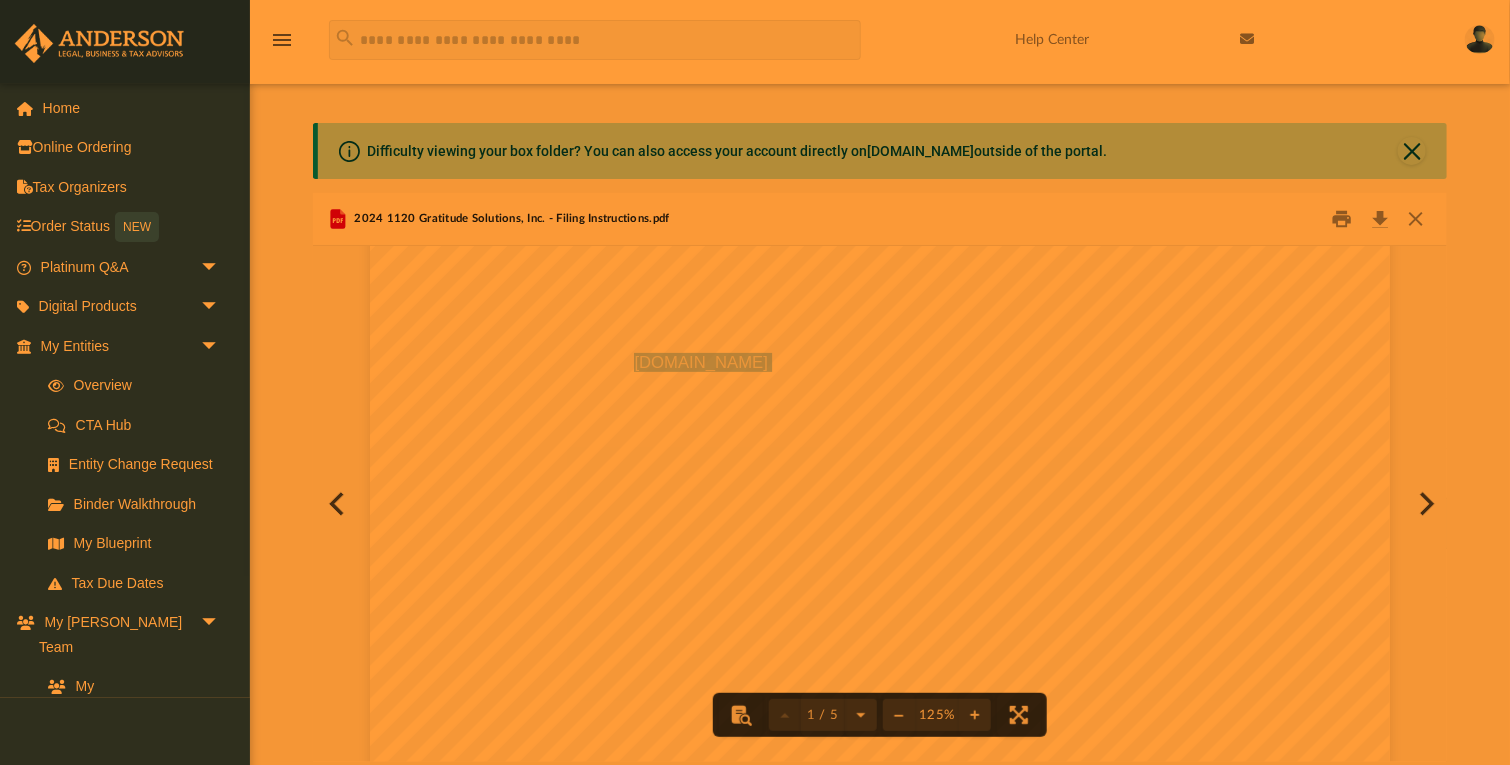 drag, startPoint x: 746, startPoint y: 358, endPoint x: 637, endPoint y: 359, distance: 109.004585 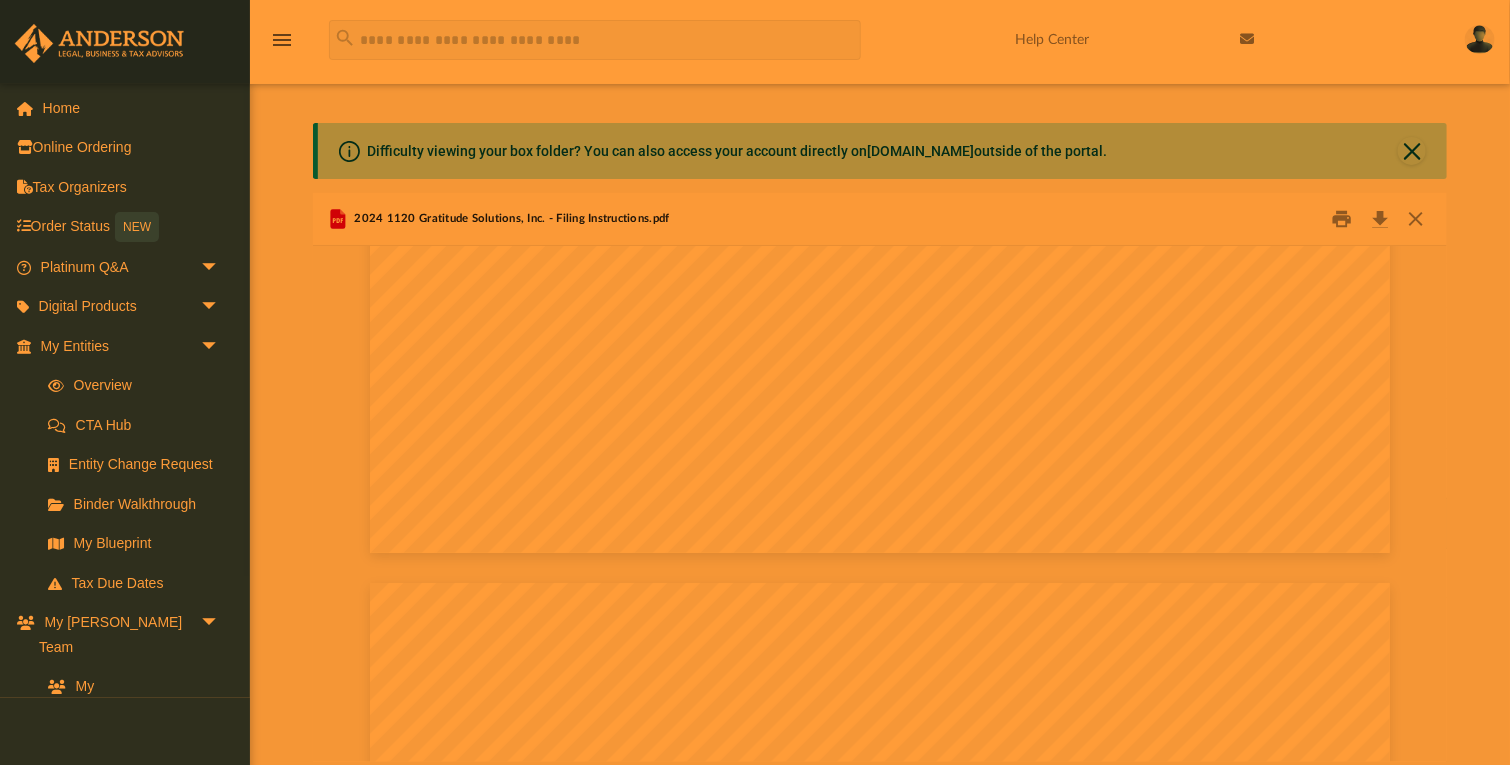 scroll, scrollTop: 1024, scrollLeft: 0, axis: vertical 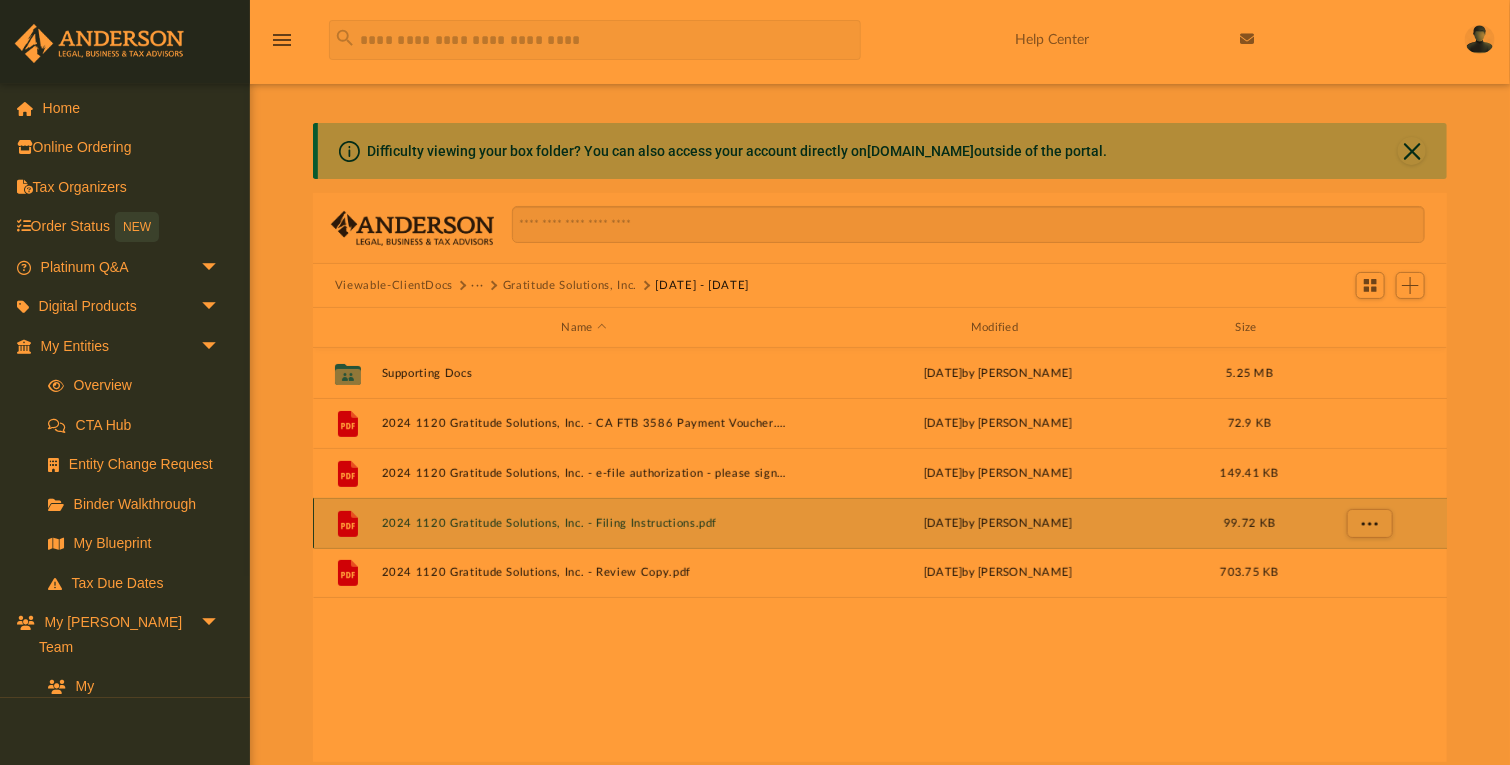 click on "2024 1120 Gratitude Solutions, Inc. - Filing Instructions.pdf" at bounding box center (584, 523) 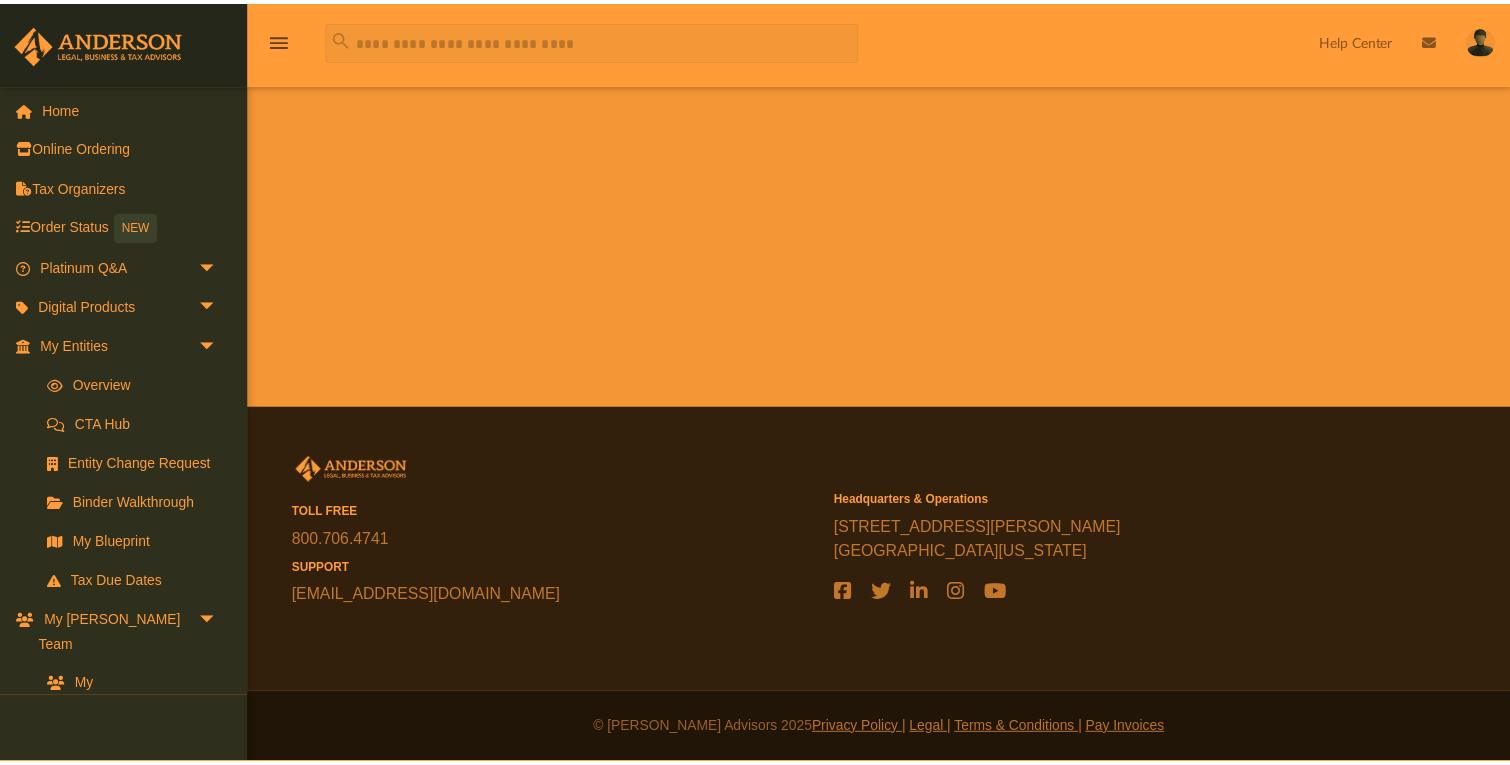 scroll, scrollTop: 0, scrollLeft: 0, axis: both 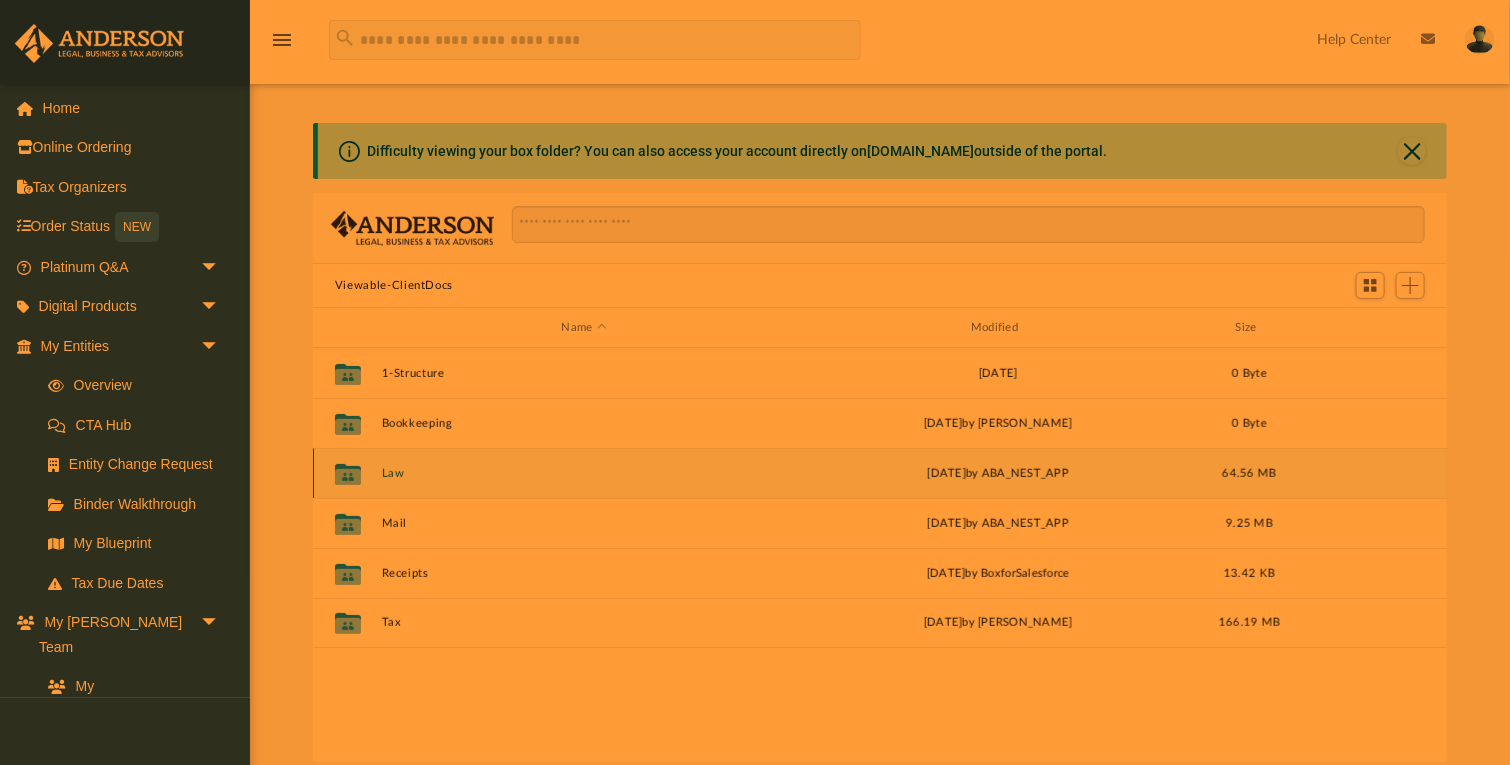 click on "Law" at bounding box center [584, 473] 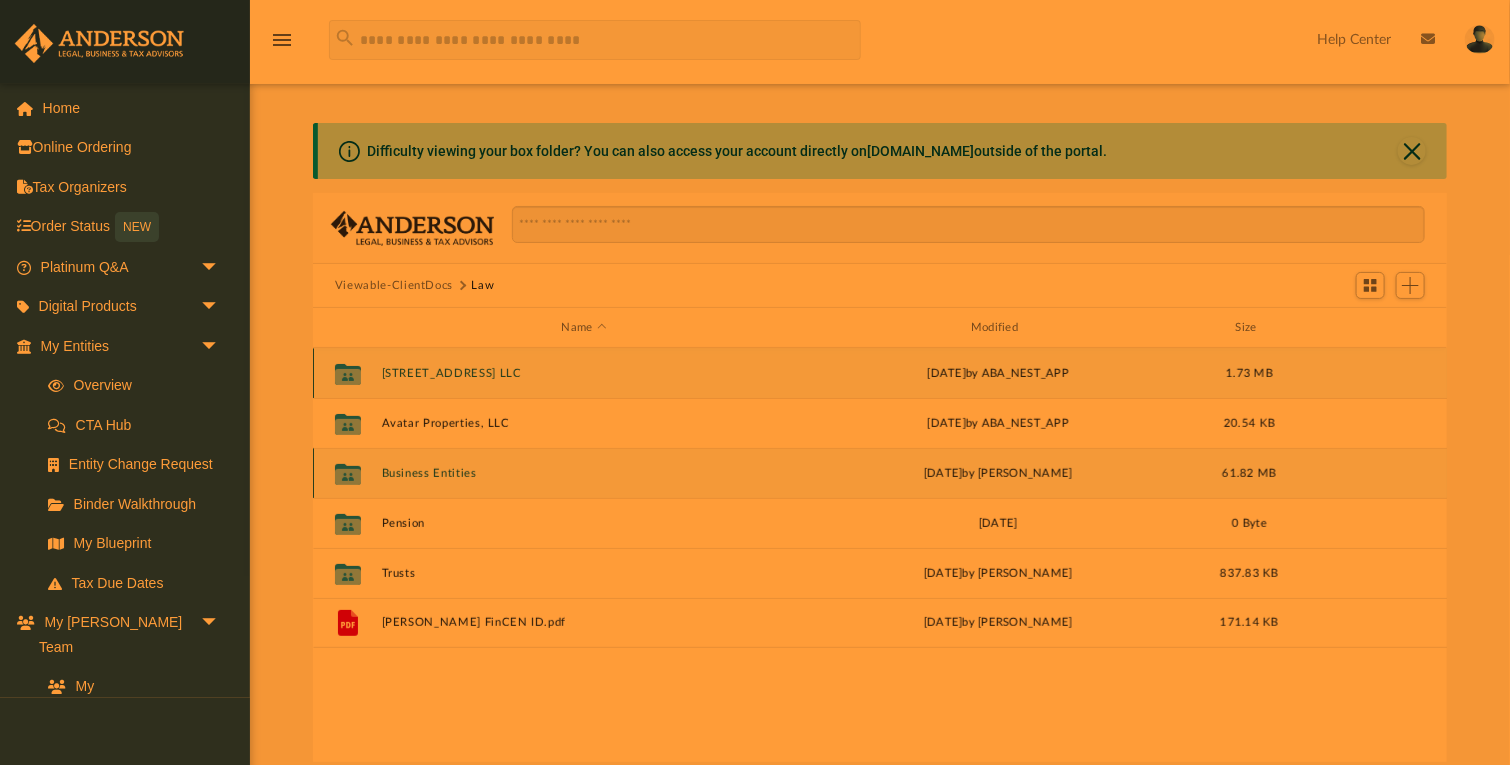 scroll, scrollTop: 0, scrollLeft: 0, axis: both 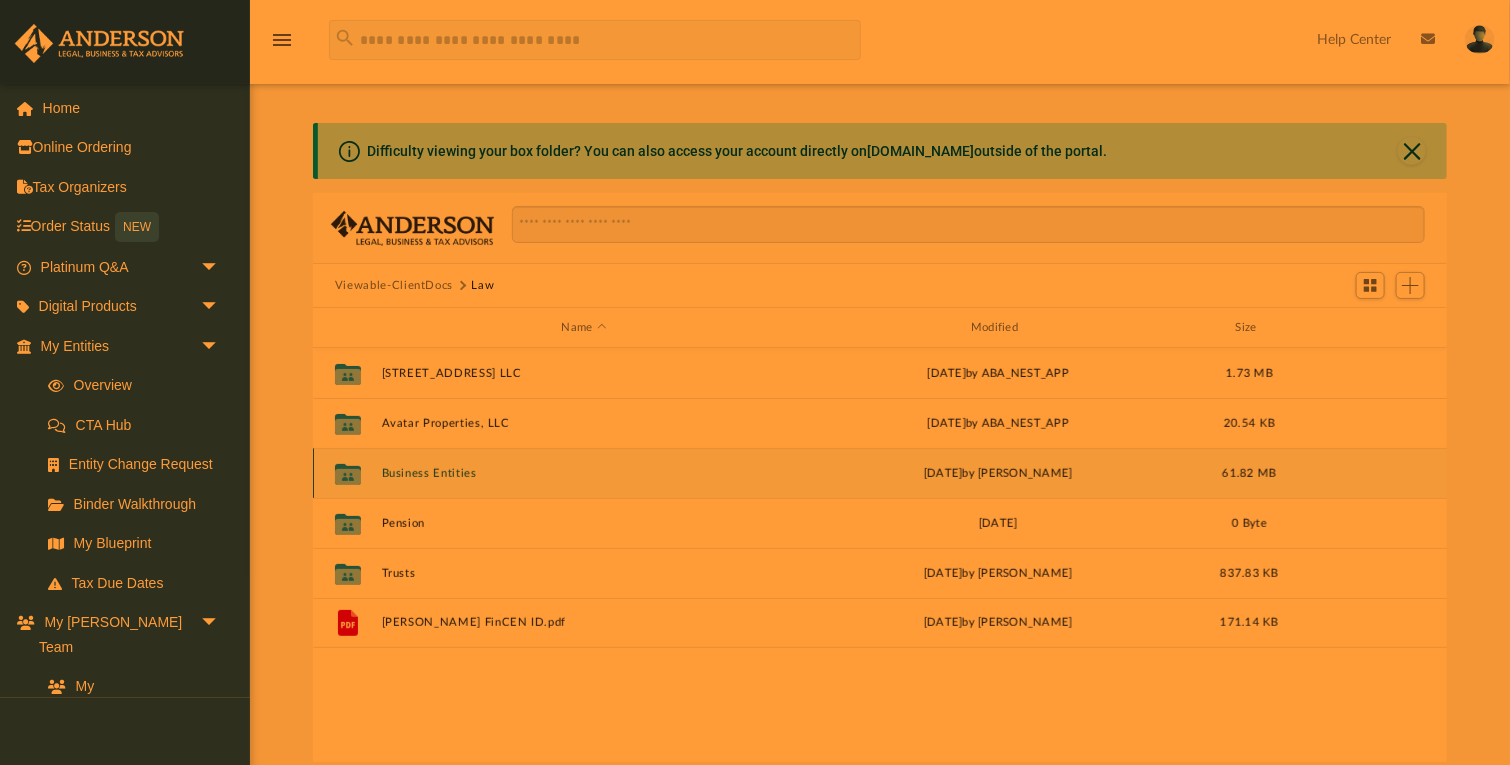 click on "Business Entities" at bounding box center (584, 473) 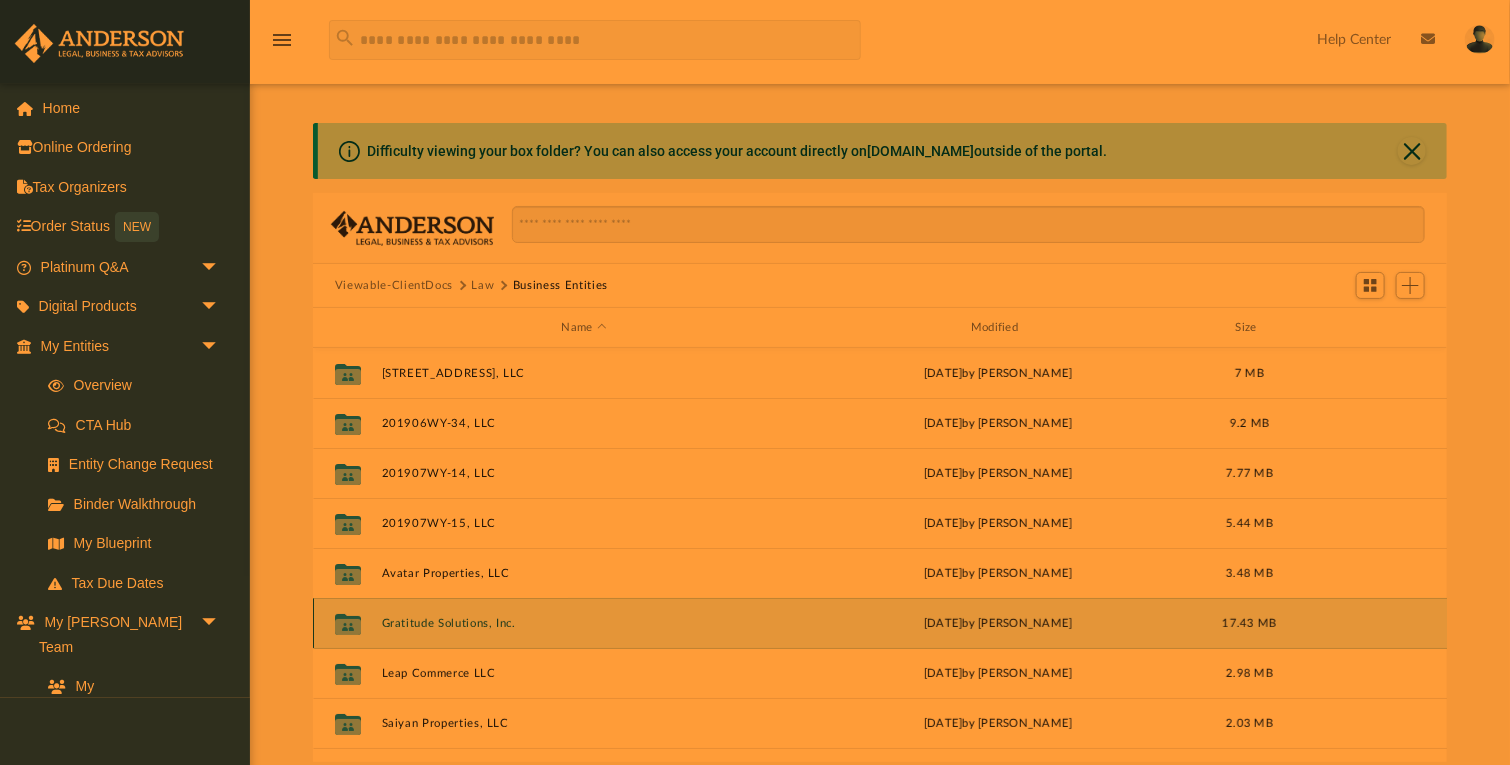 click on "Gratitude Solutions, Inc." at bounding box center (584, 623) 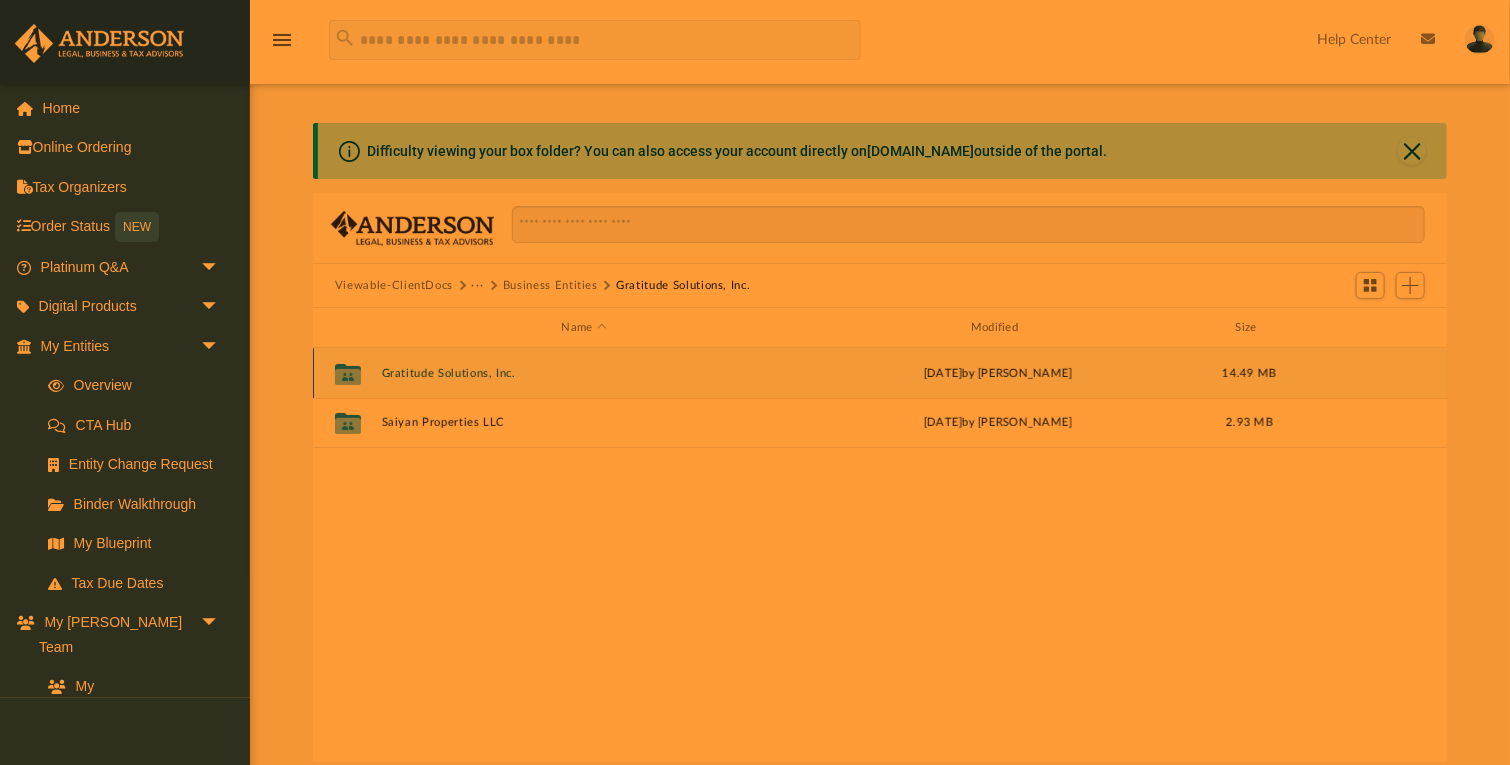 click on "Collaborated Folder Gratitude Solutions, Inc. Thu Nov 7 2024  by Jasmine Grayson 14.49 MB" at bounding box center (880, 373) 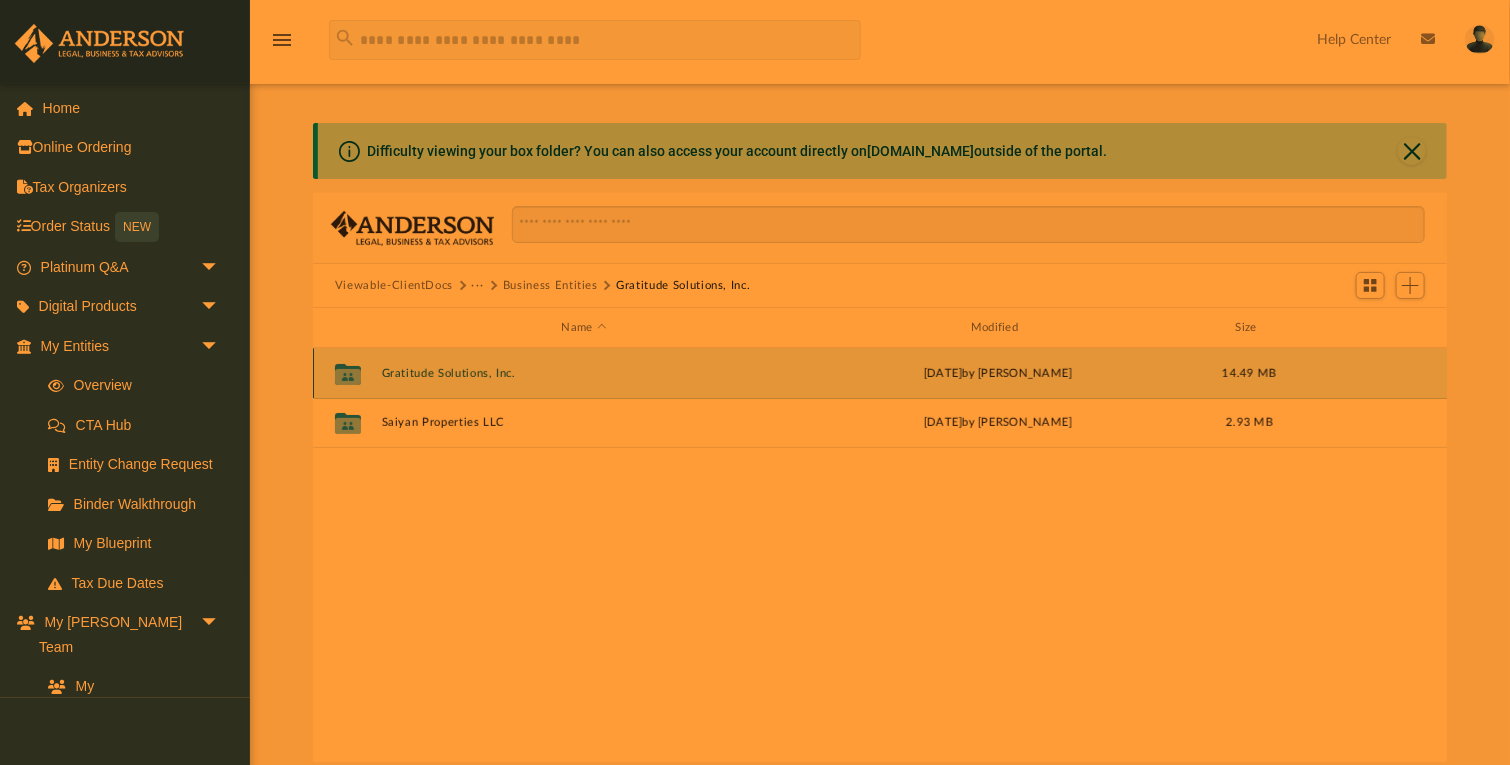 click on "Gratitude Solutions, Inc." at bounding box center [584, 373] 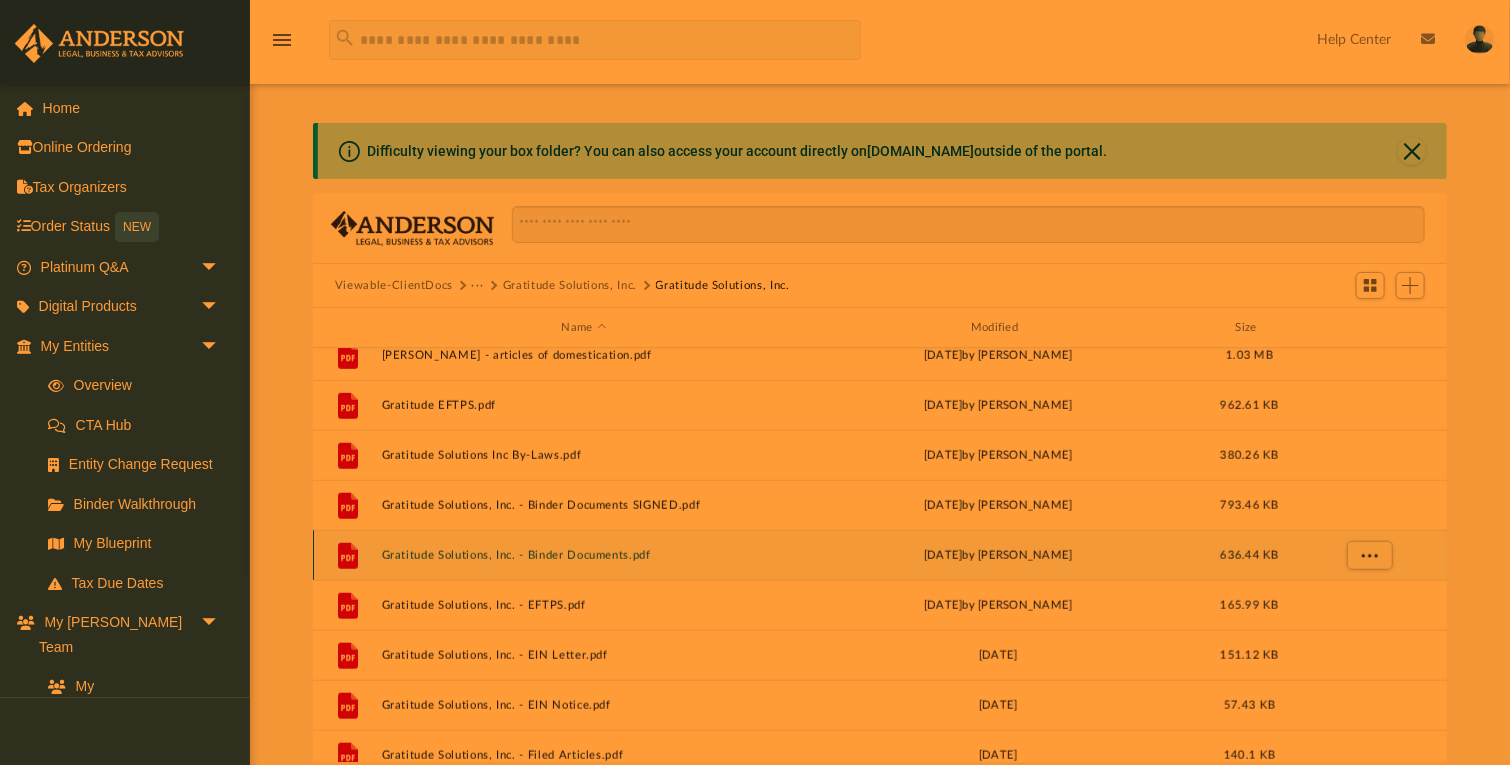 scroll, scrollTop: 769, scrollLeft: 0, axis: vertical 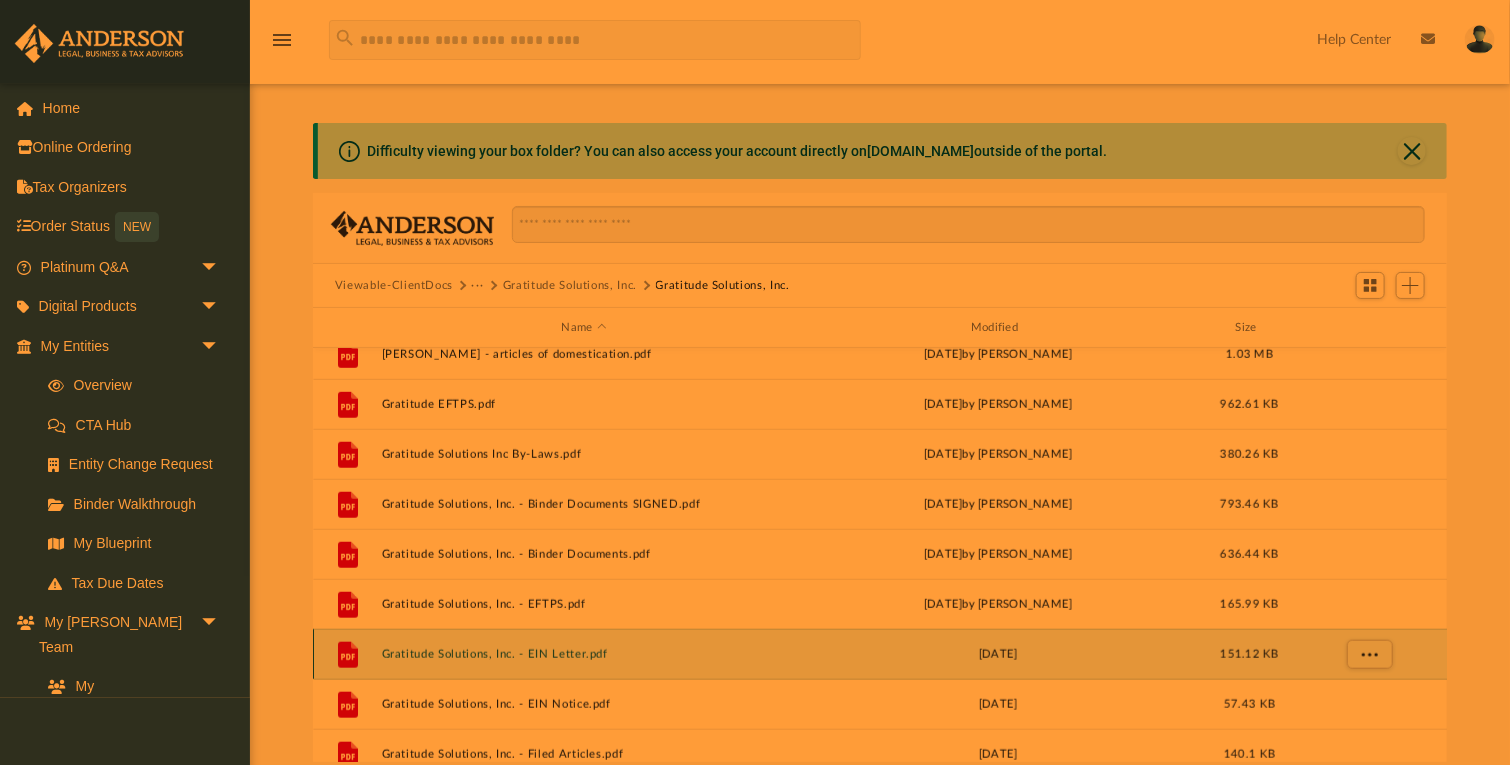 click on "Gratitude Solutions, Inc. - EIN Letter.pdf" at bounding box center (584, 654) 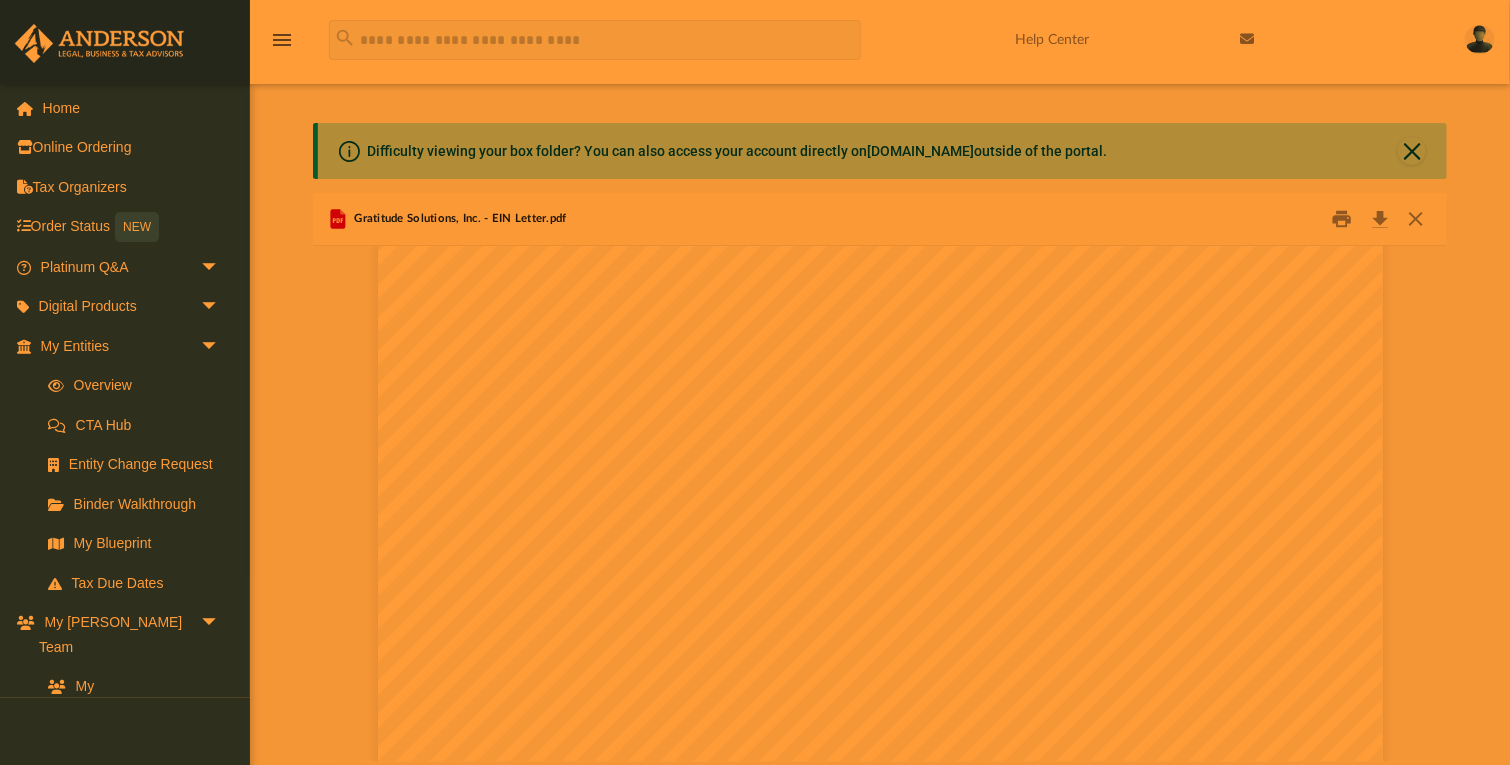 scroll, scrollTop: 362, scrollLeft: 0, axis: vertical 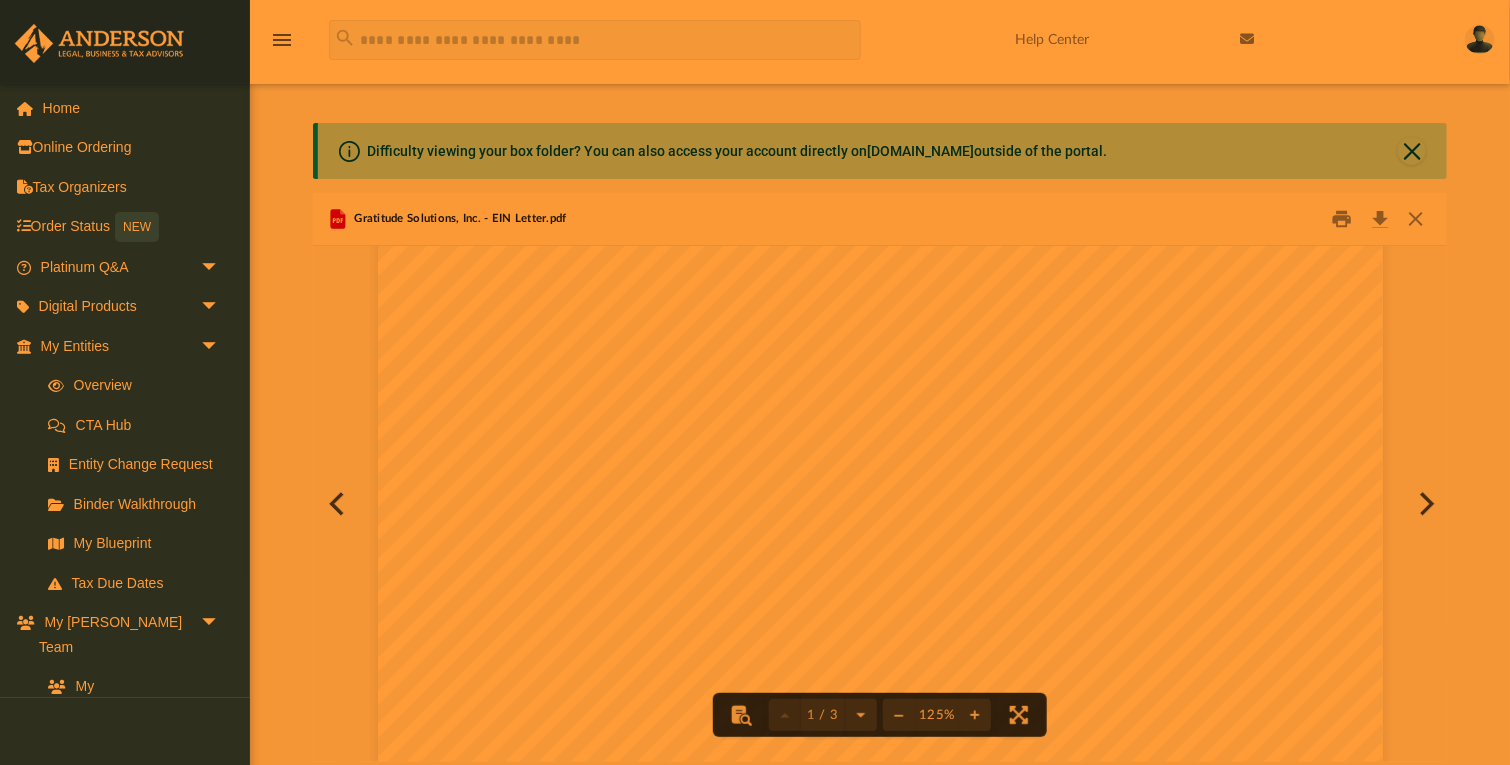 type 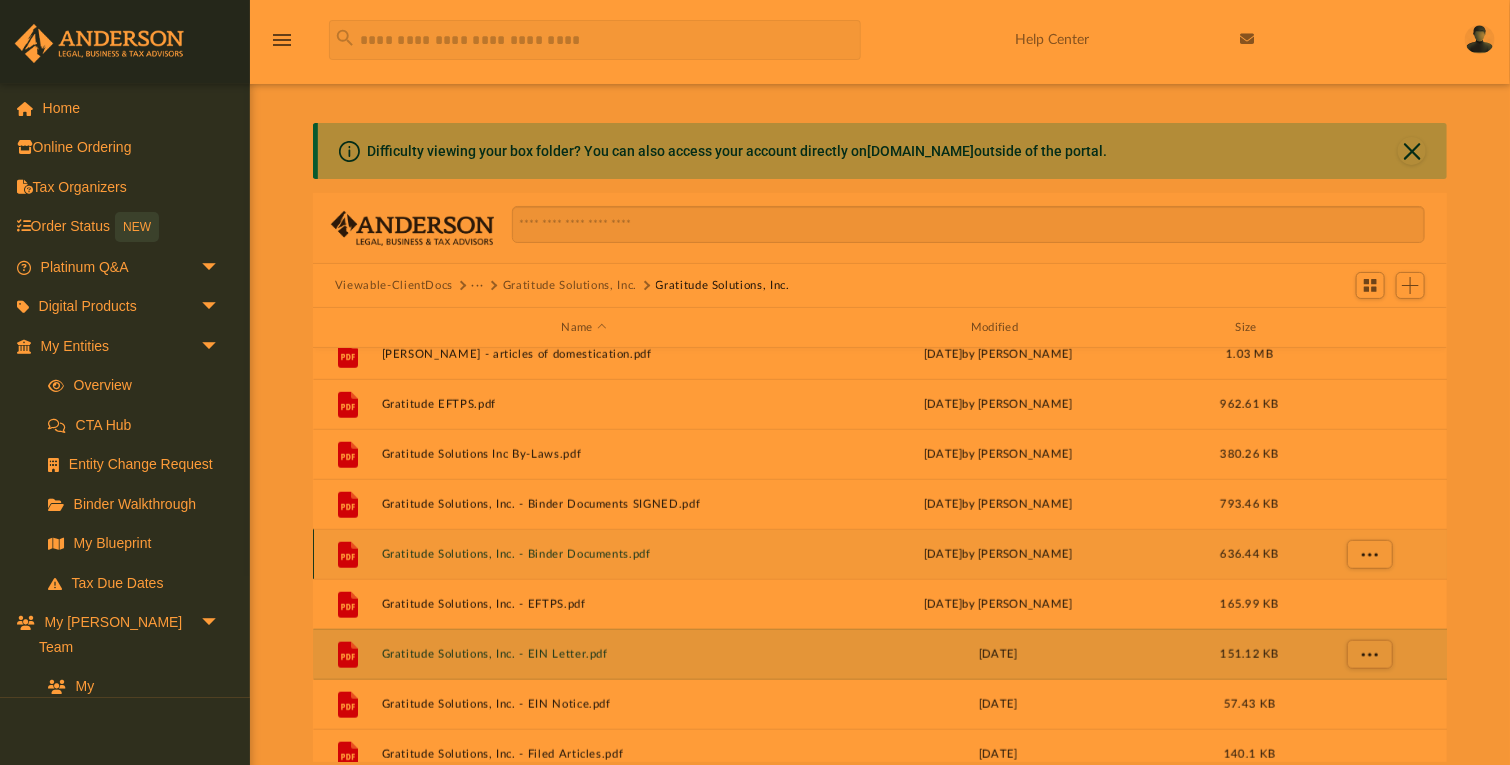 click on "Gratitude Solutions, Inc. - Binder Documents.pdf" at bounding box center (584, 554) 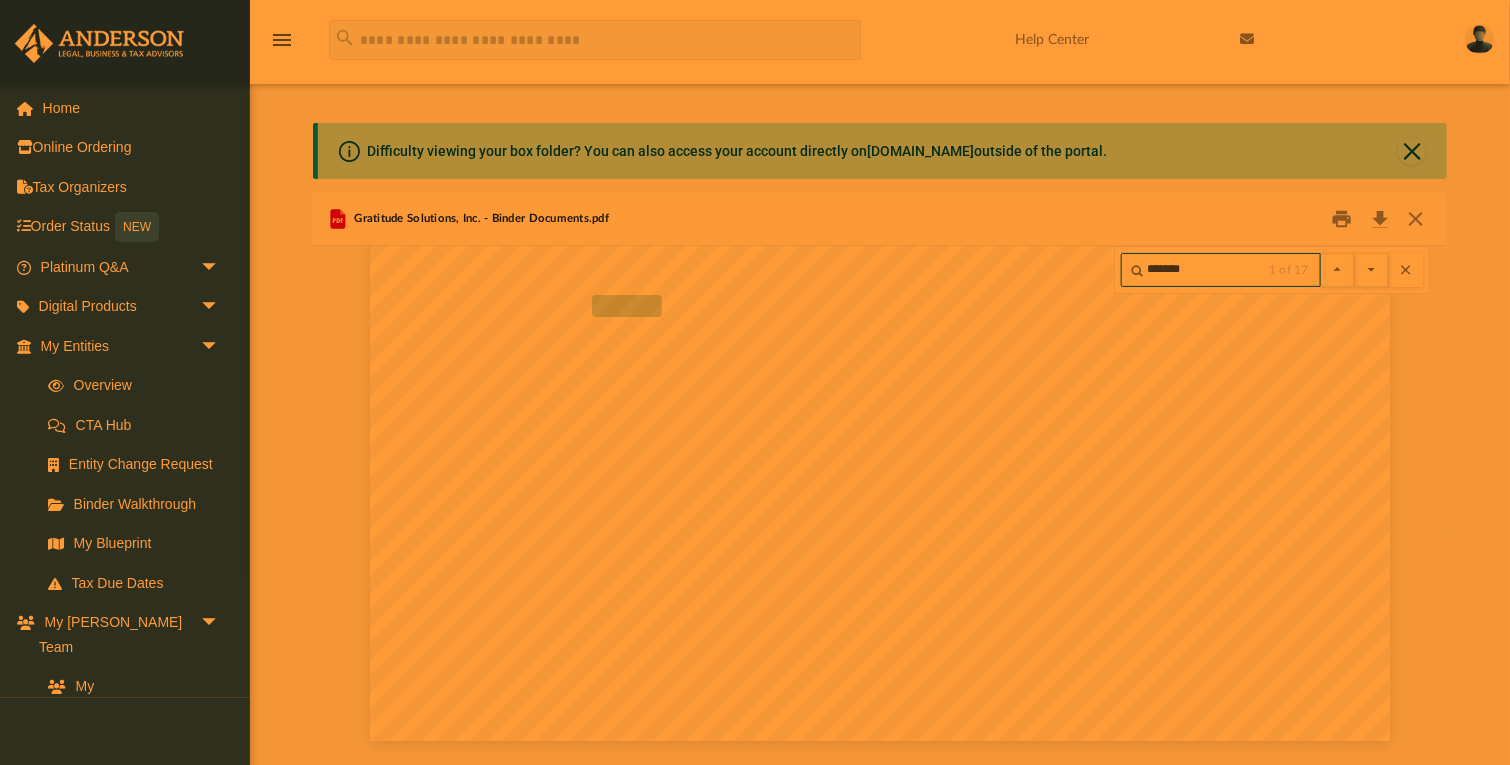 type on "*******" 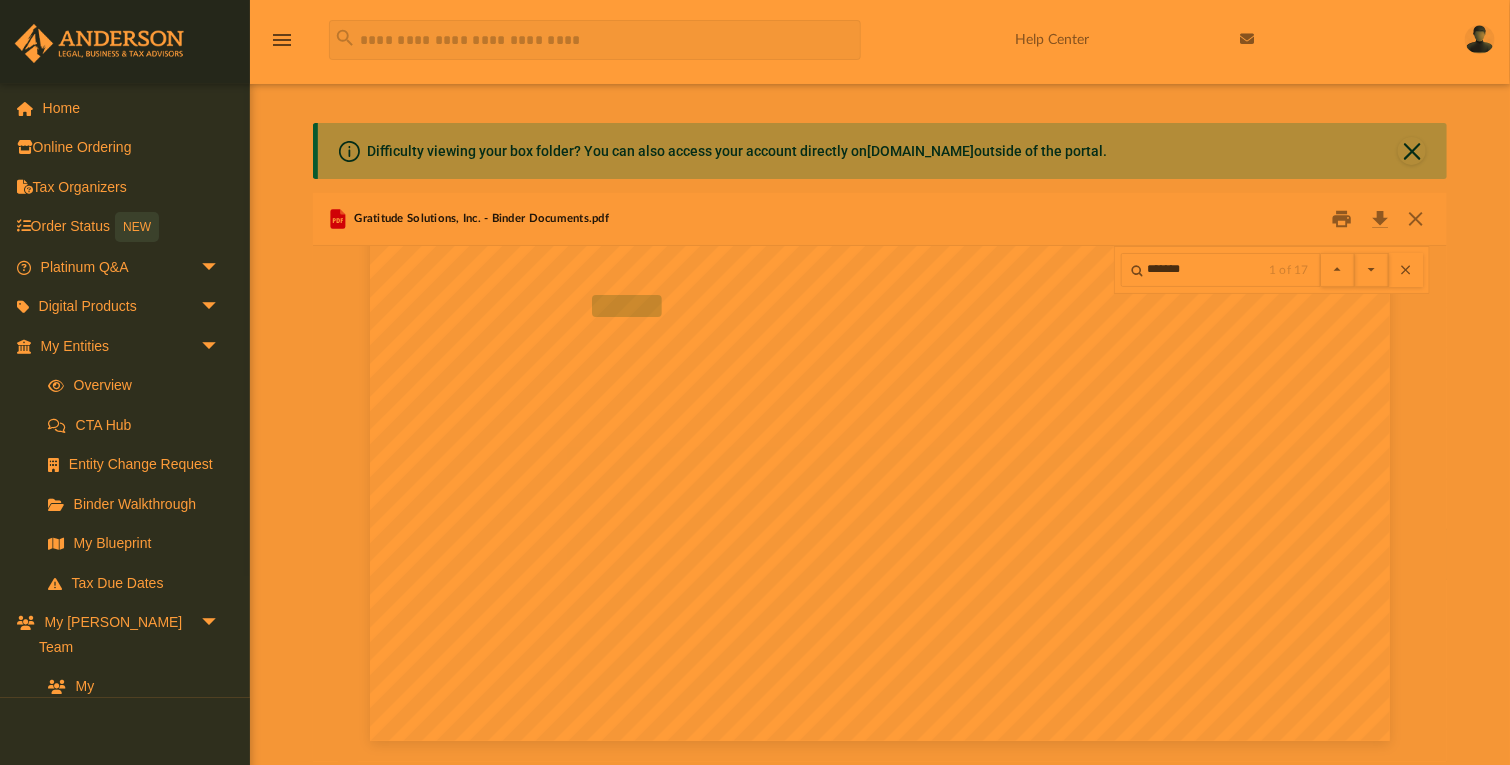 click at bounding box center [1372, 270] 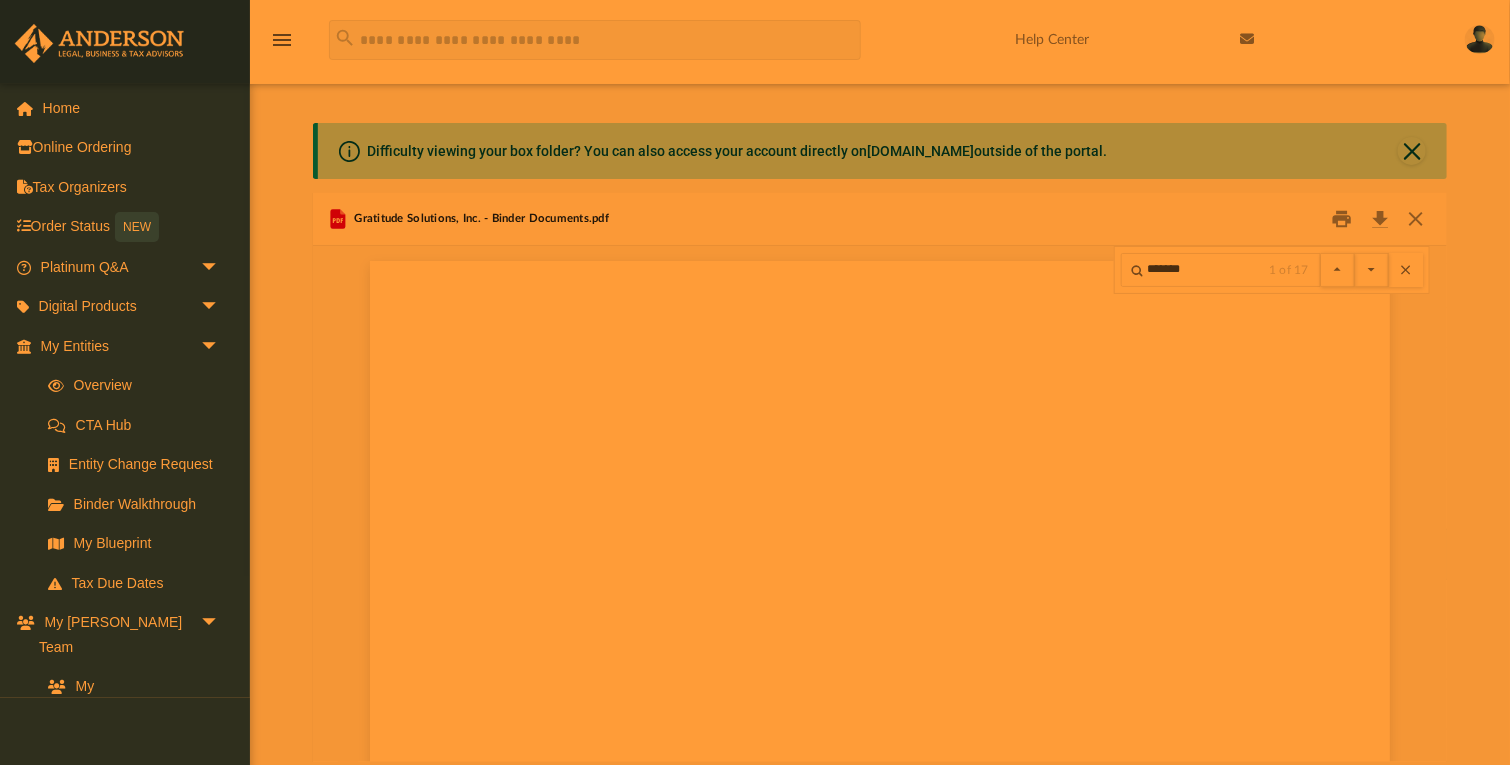 type 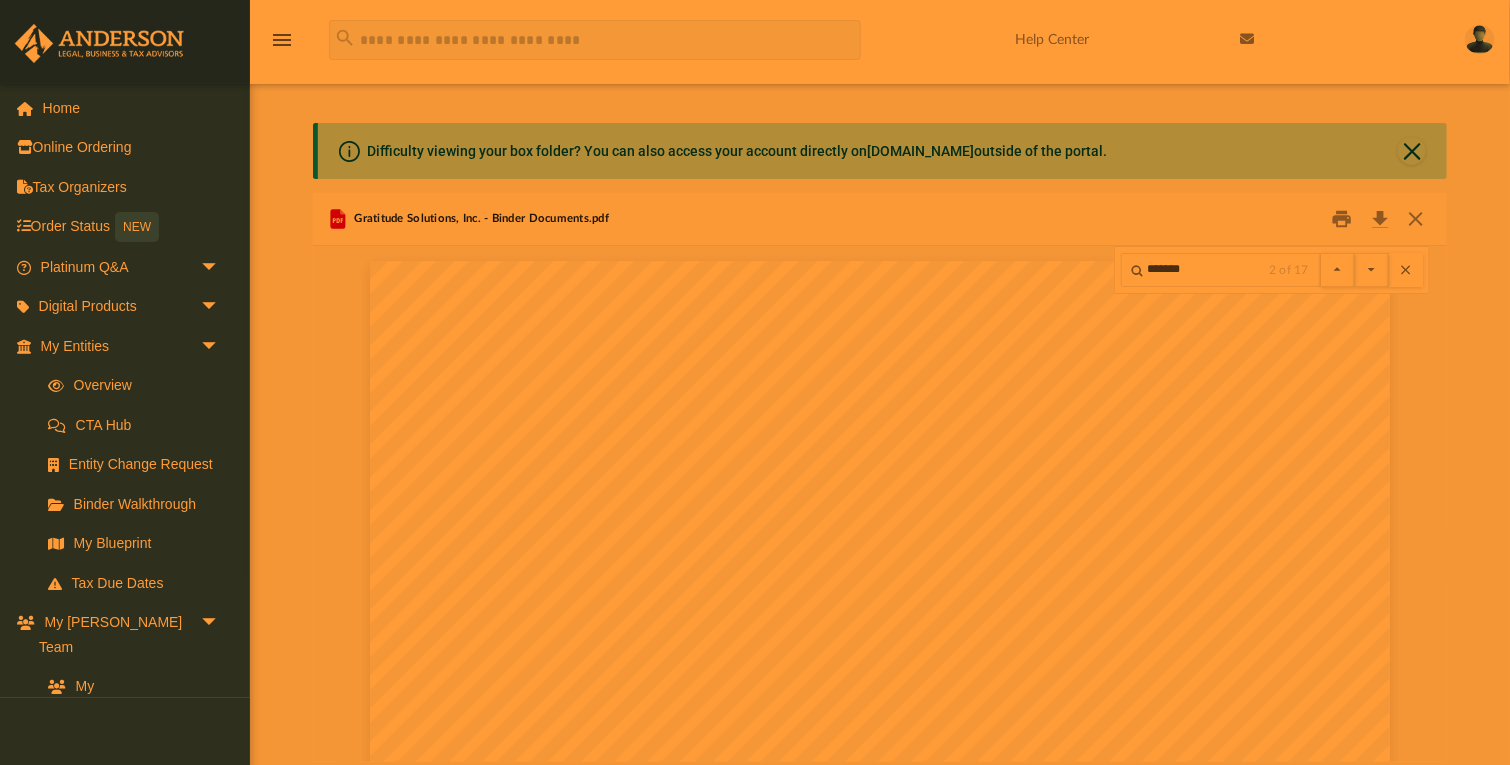 scroll, scrollTop: 11420, scrollLeft: 0, axis: vertical 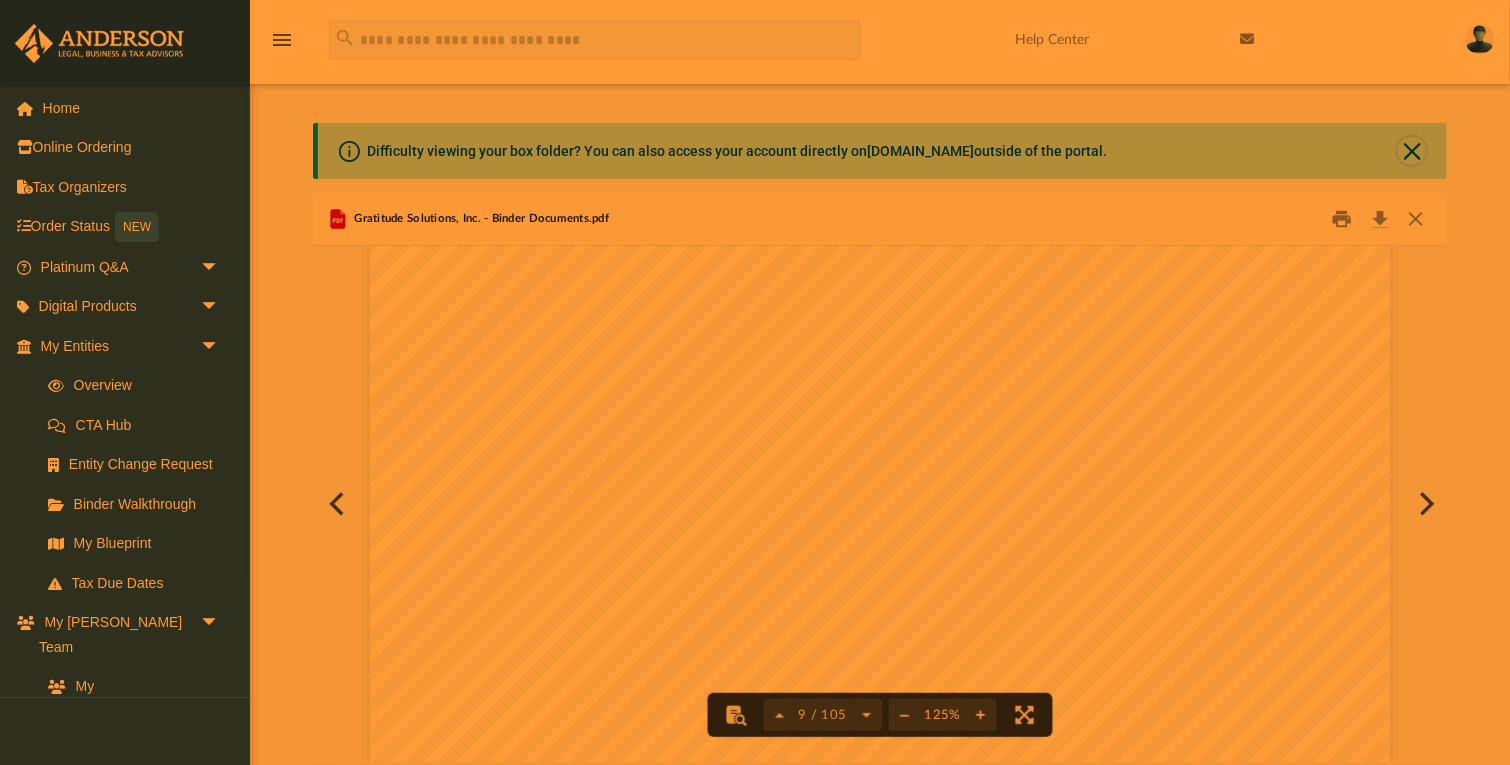 click 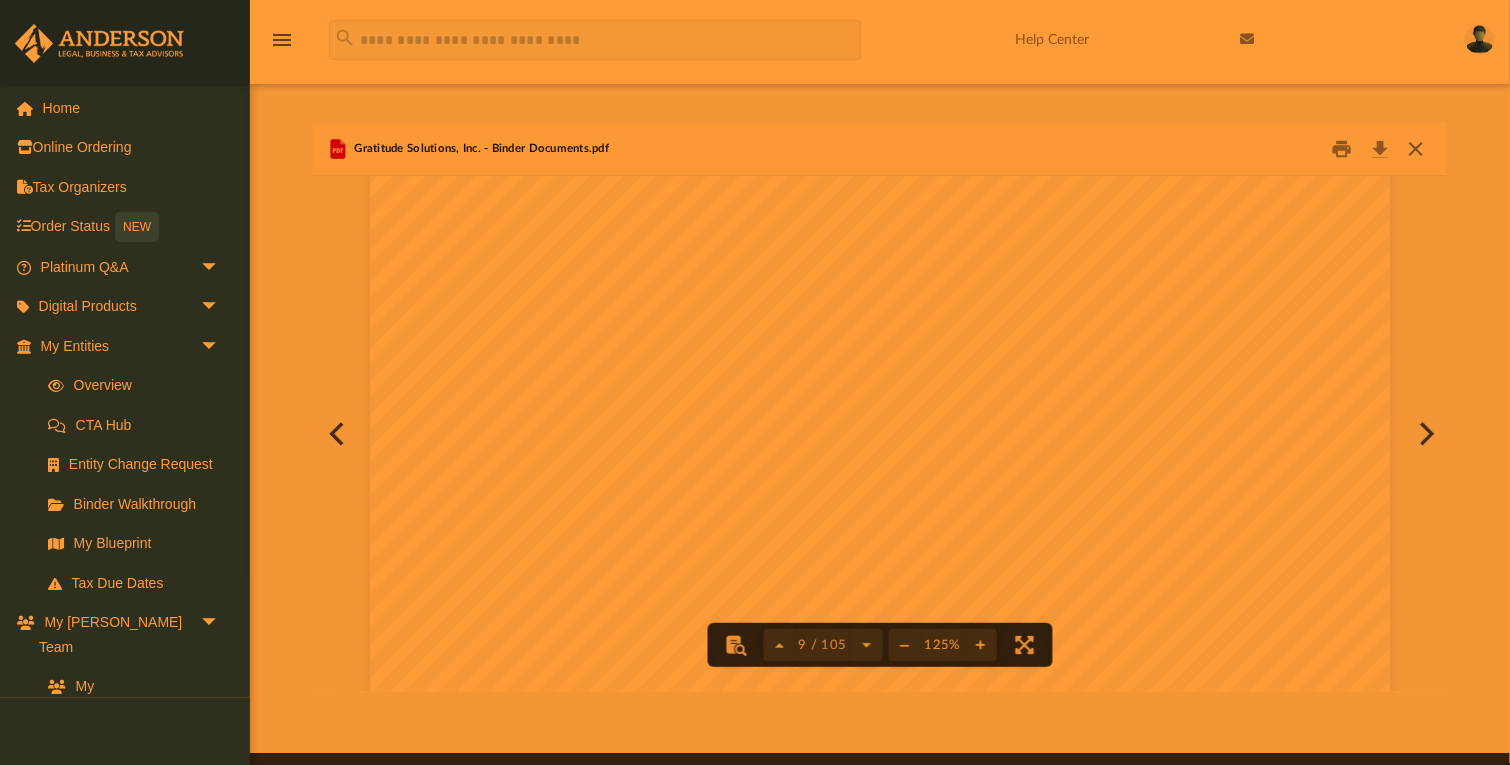 click at bounding box center [1416, 149] 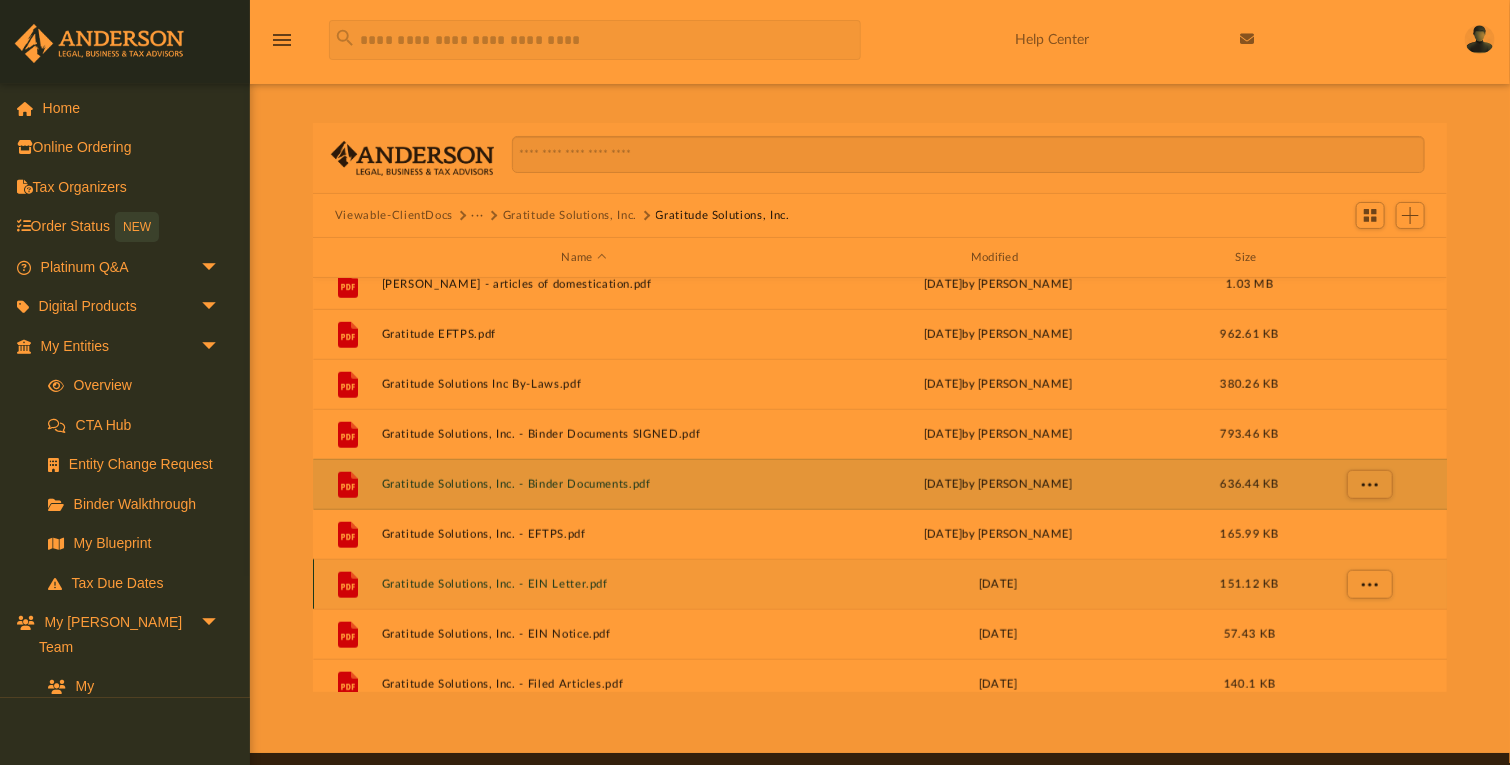 click on "Gratitude Solutions, Inc. - EIN Letter.pdf" at bounding box center (584, 584) 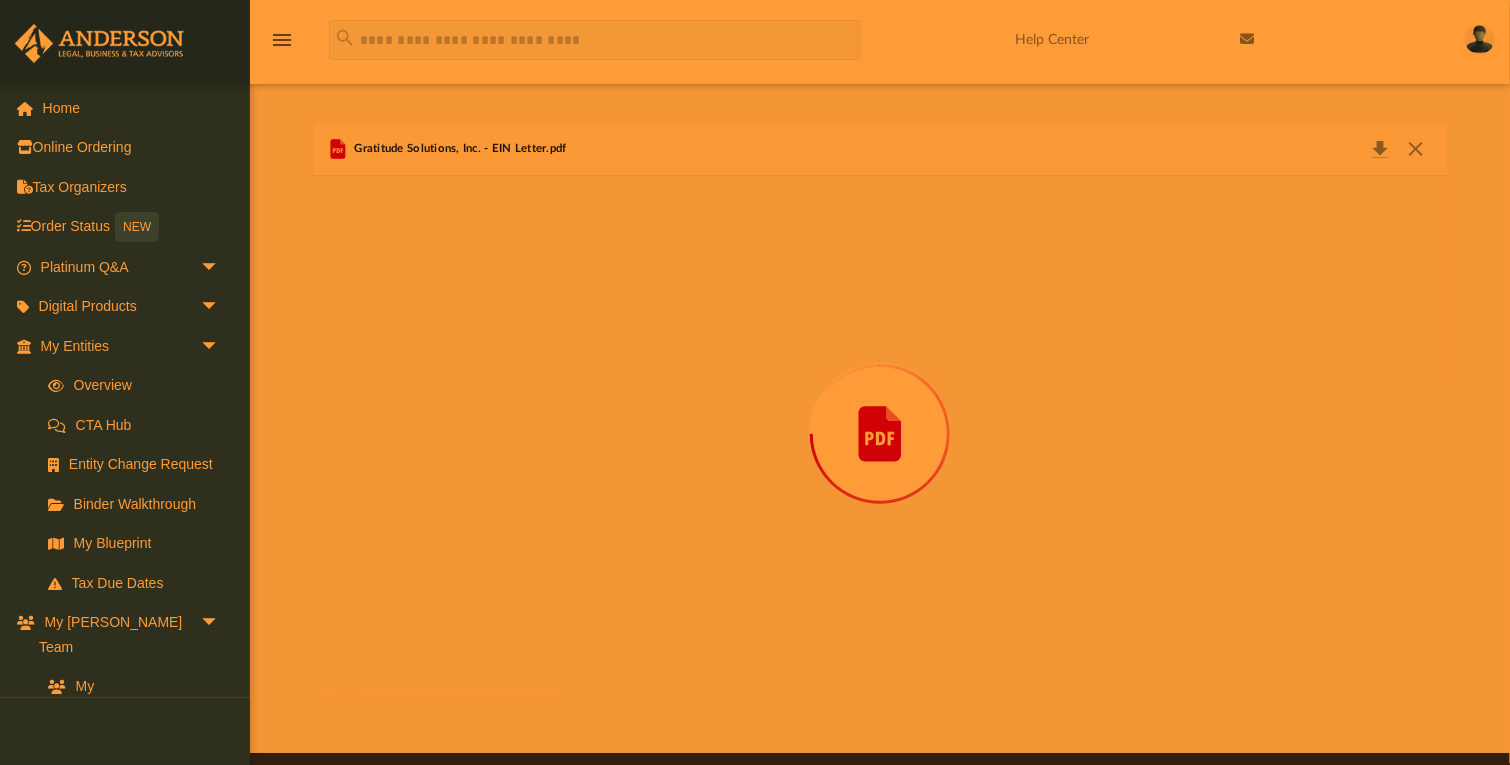click at bounding box center (880, 434) 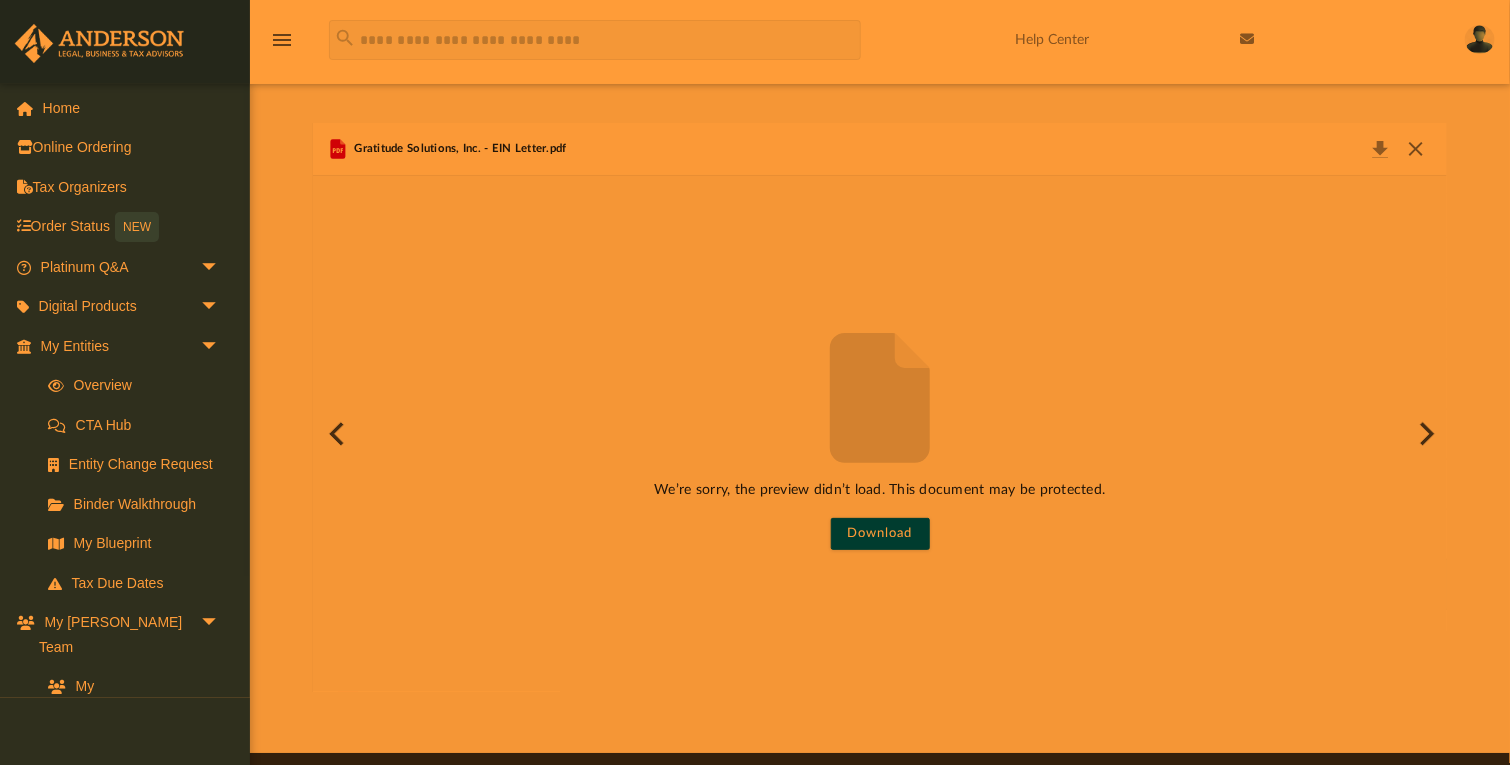 click at bounding box center (1416, 149) 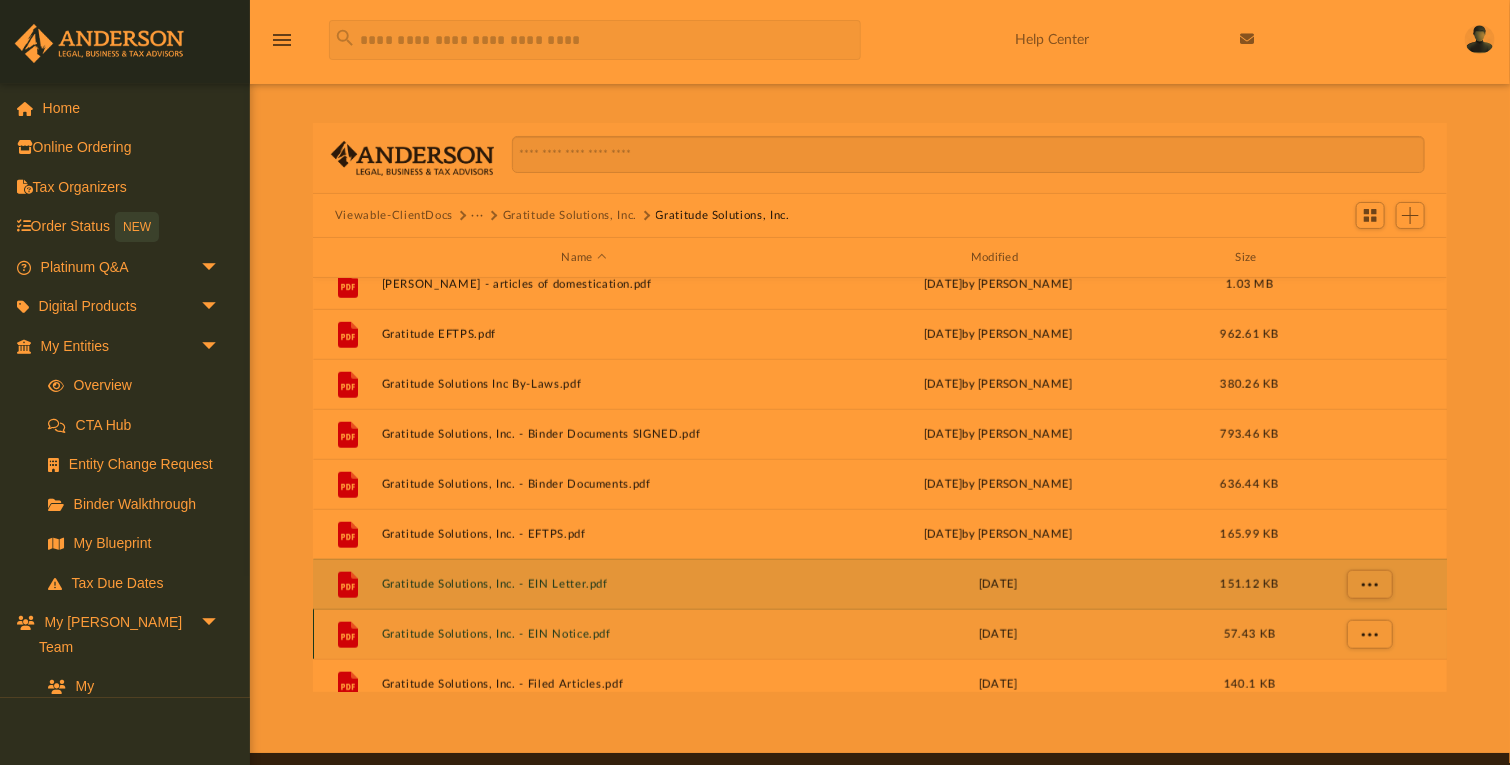 click on "Gratitude Solutions, Inc. - EIN Notice.pdf" at bounding box center [584, 634] 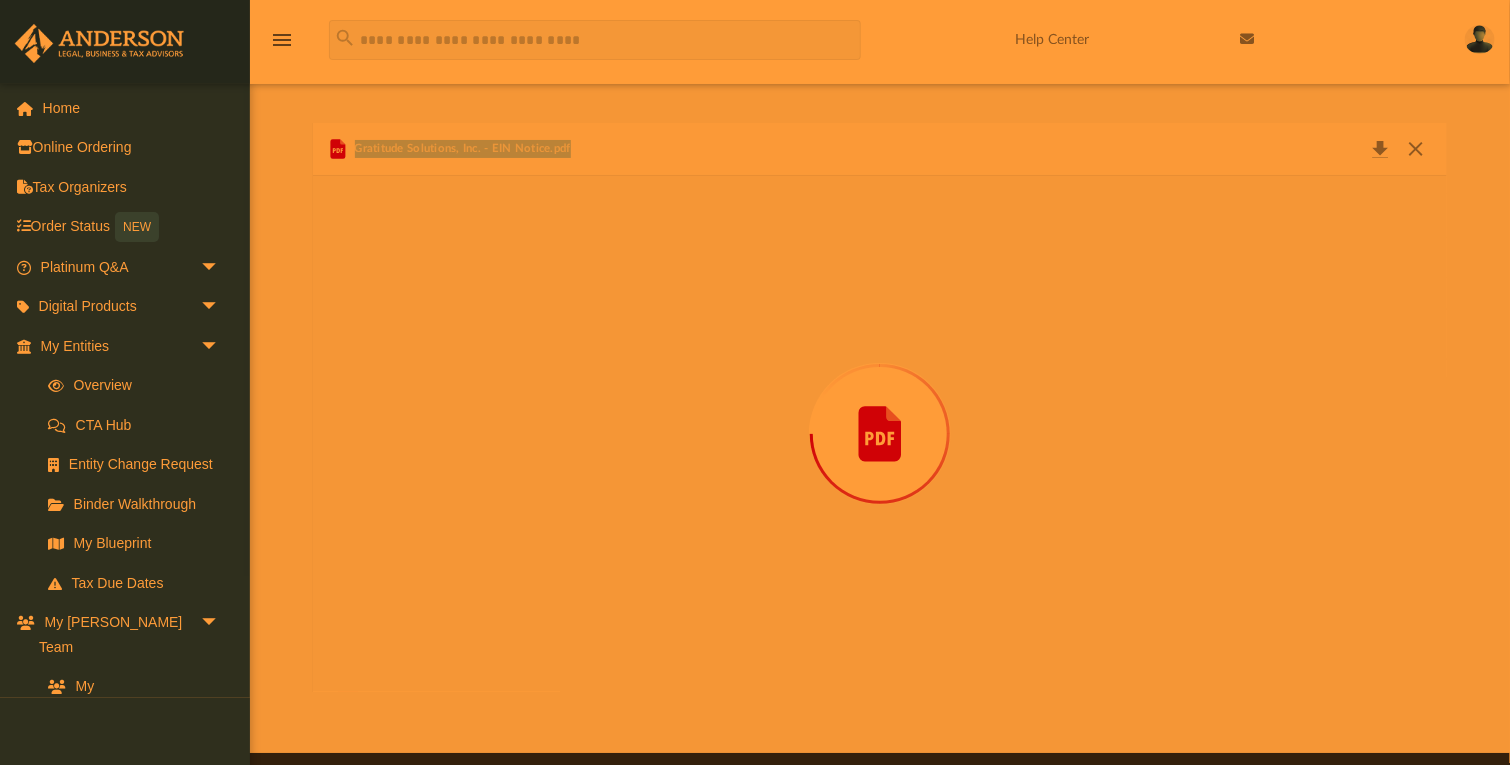 click at bounding box center (880, 434) 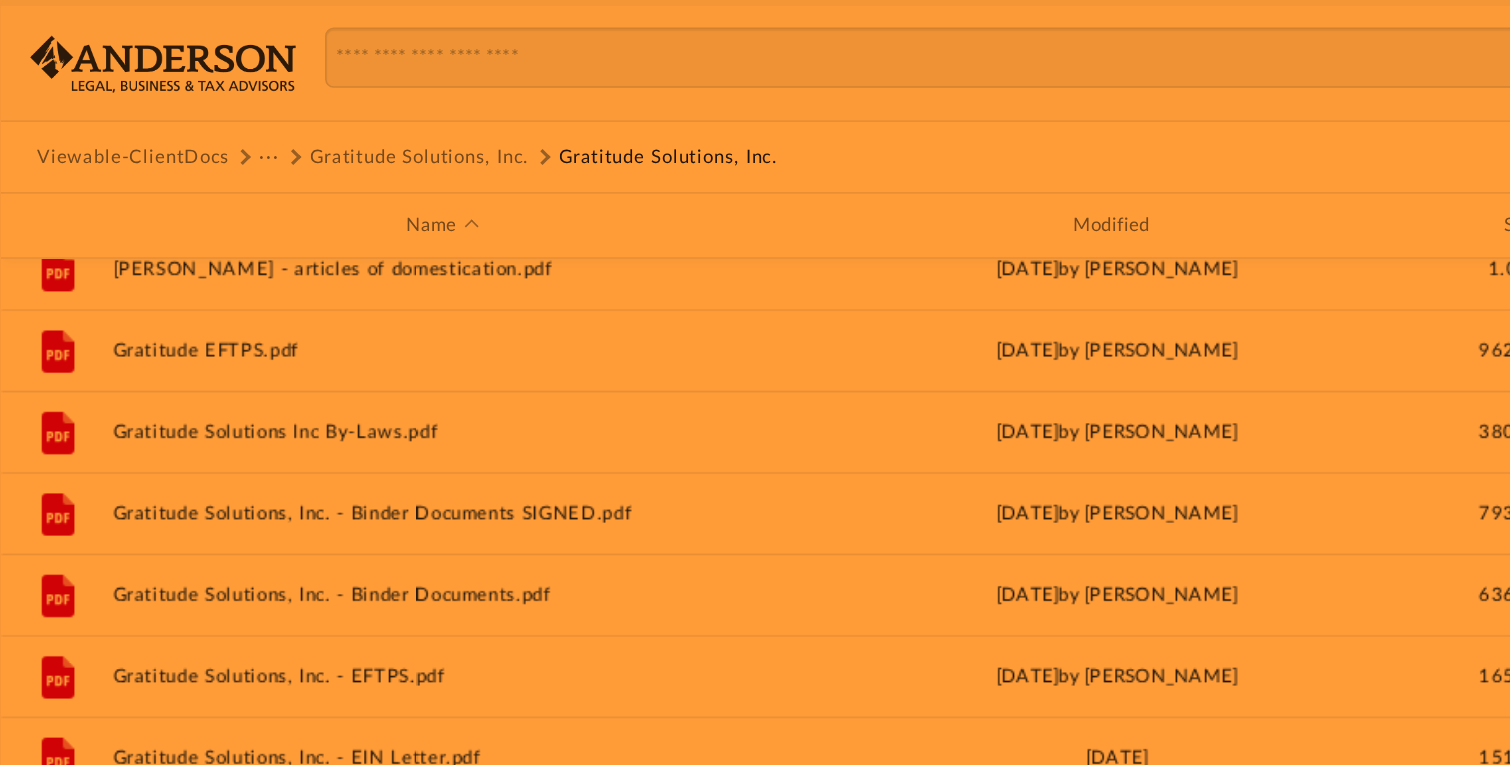 type 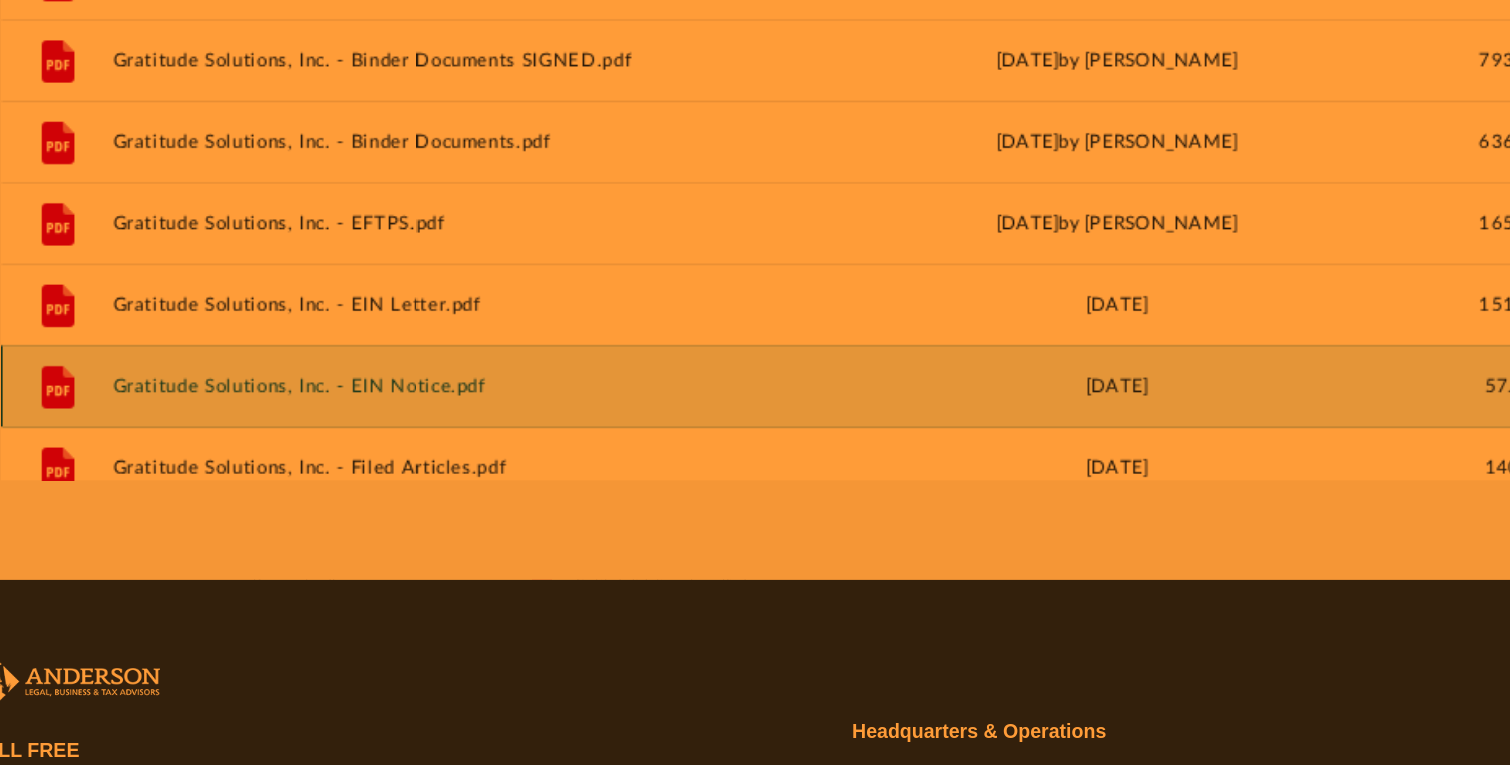 click on "Gratitude Solutions, Inc. - EIN Notice.pdf" at bounding box center [584, 532] 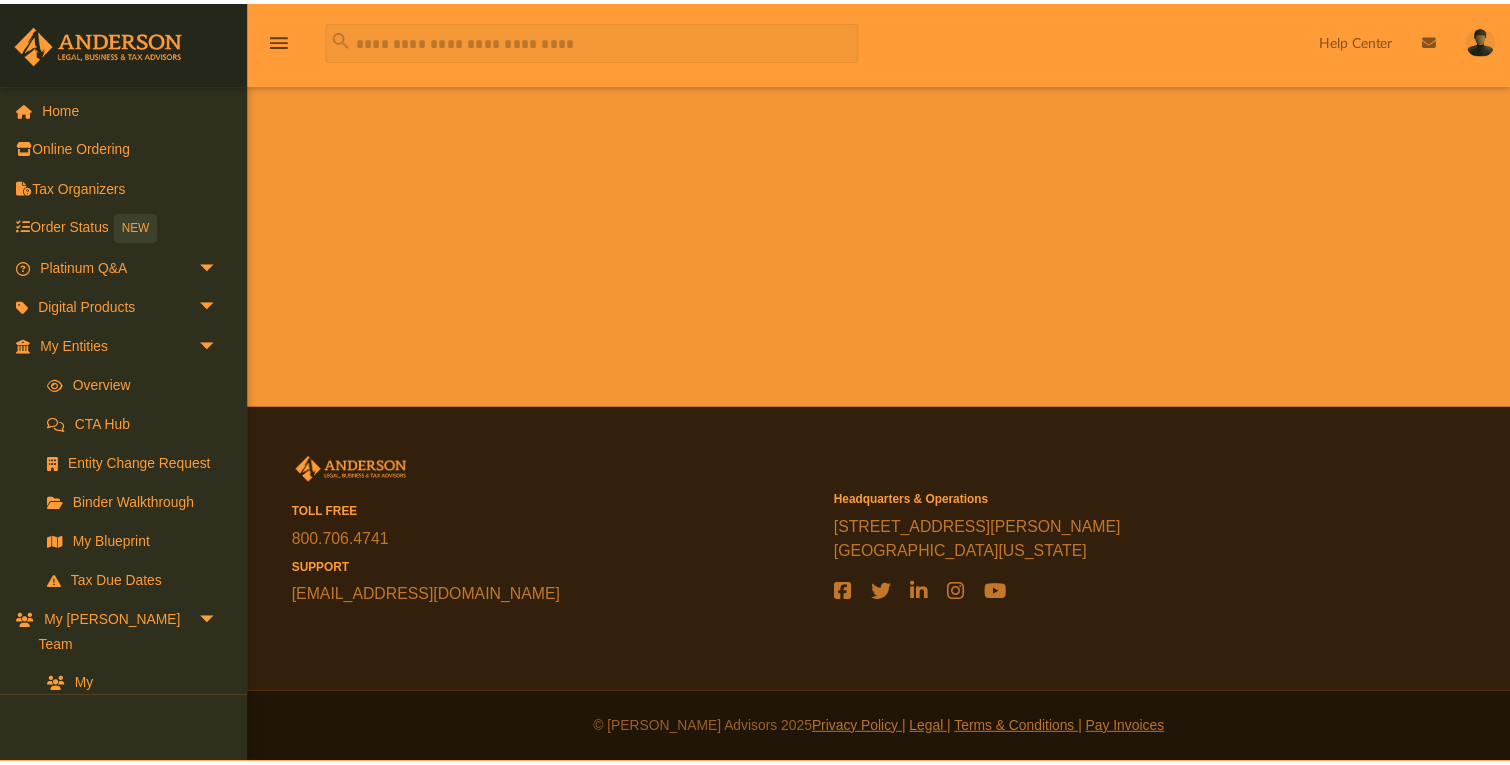 scroll, scrollTop: 0, scrollLeft: 0, axis: both 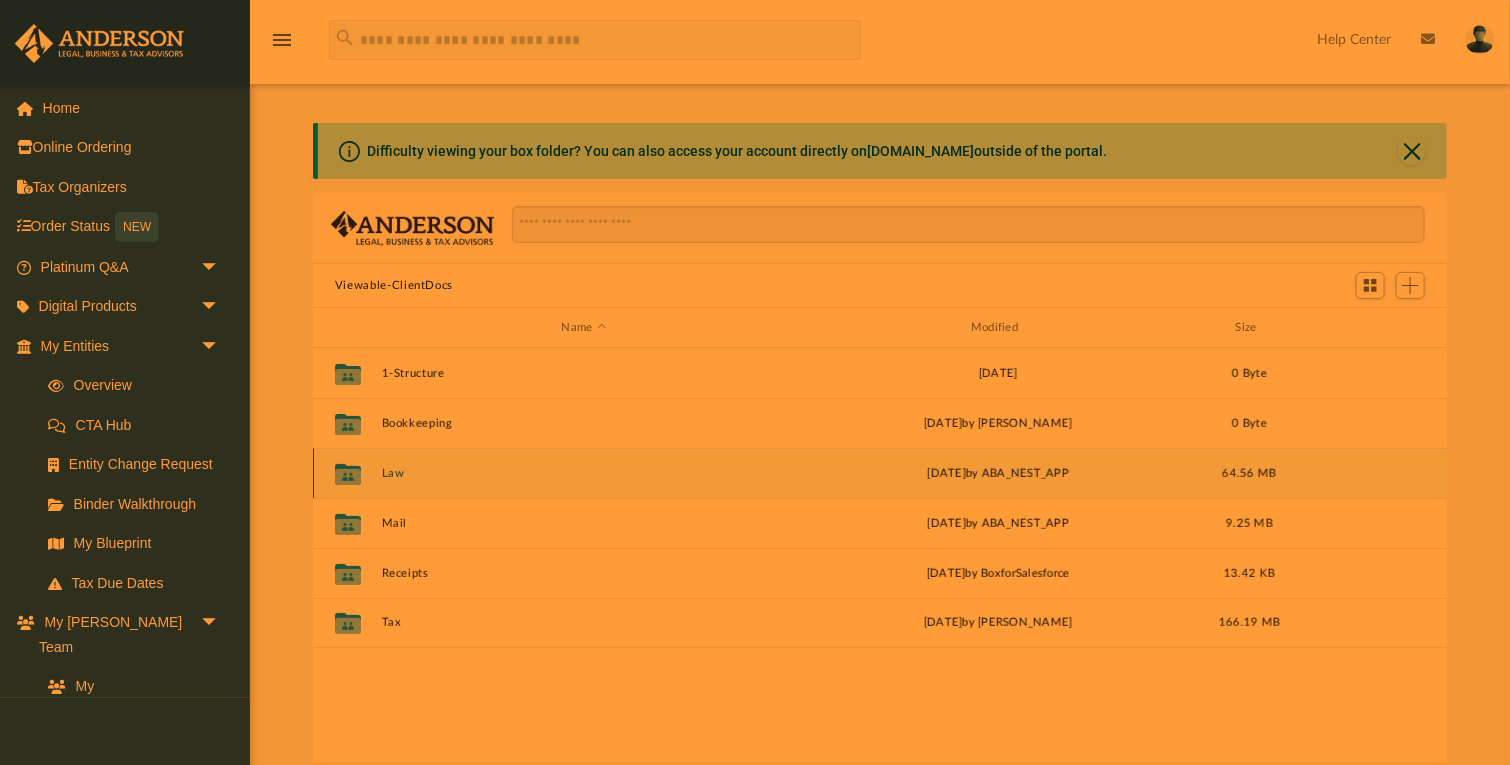 click on "Collaborated Folder Law Thu Jun 19 2025  by ABA_NEST_APP 64.56 MB" at bounding box center (880, 473) 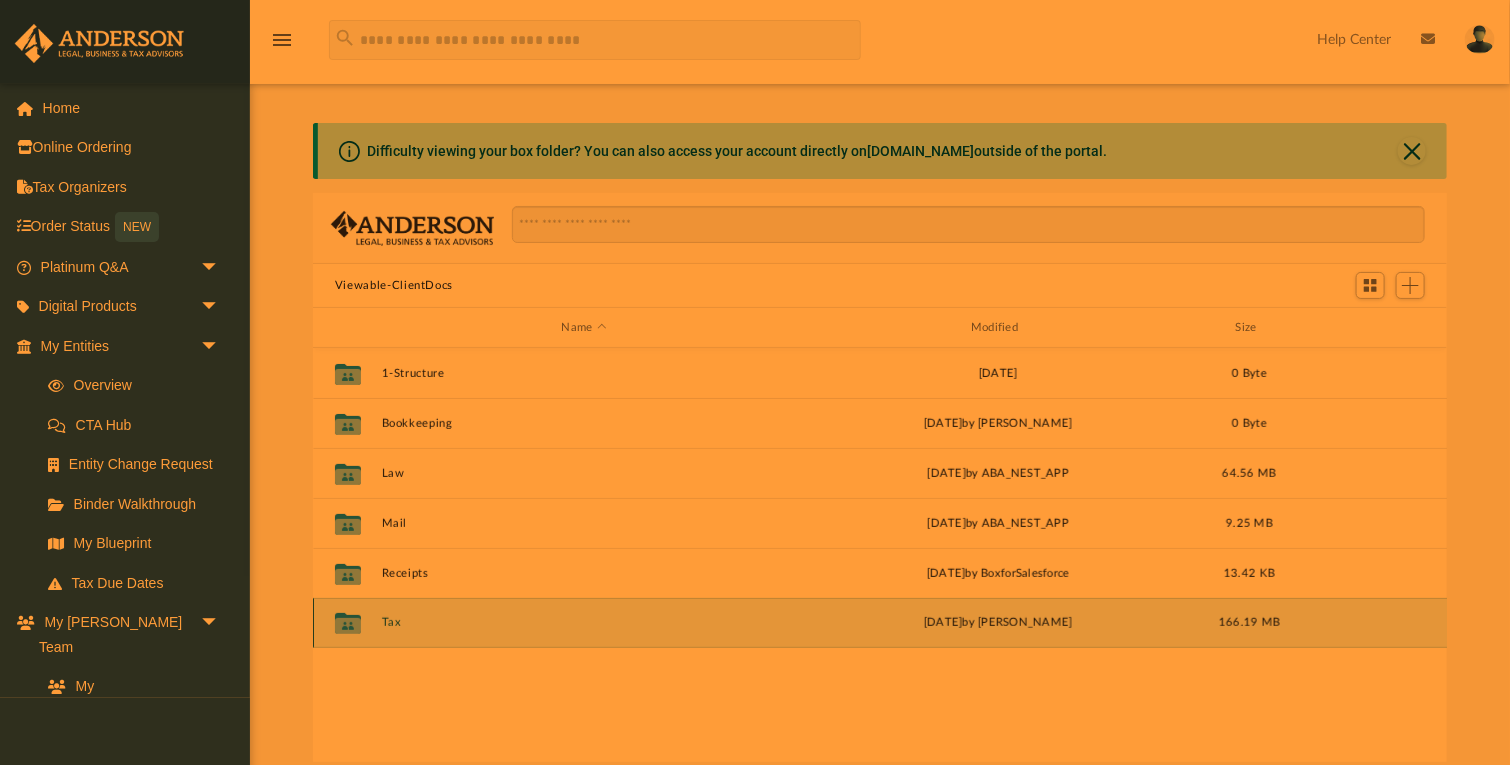 click on "Tax" at bounding box center [584, 622] 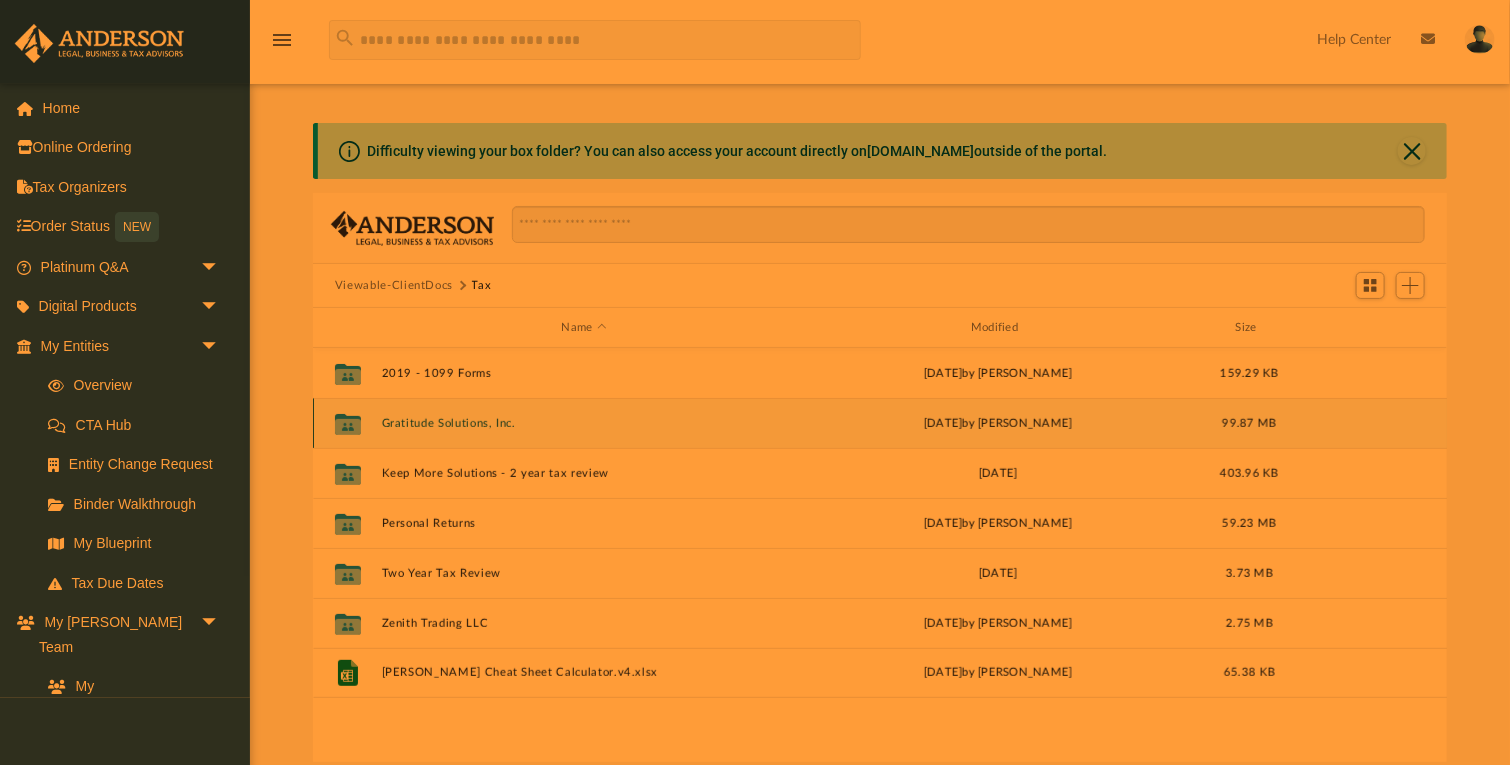 click on "Collaborated Folder Gratitude Solutions, Inc. [DATE]  by [PERSON_NAME] 99.87 MB" at bounding box center [880, 423] 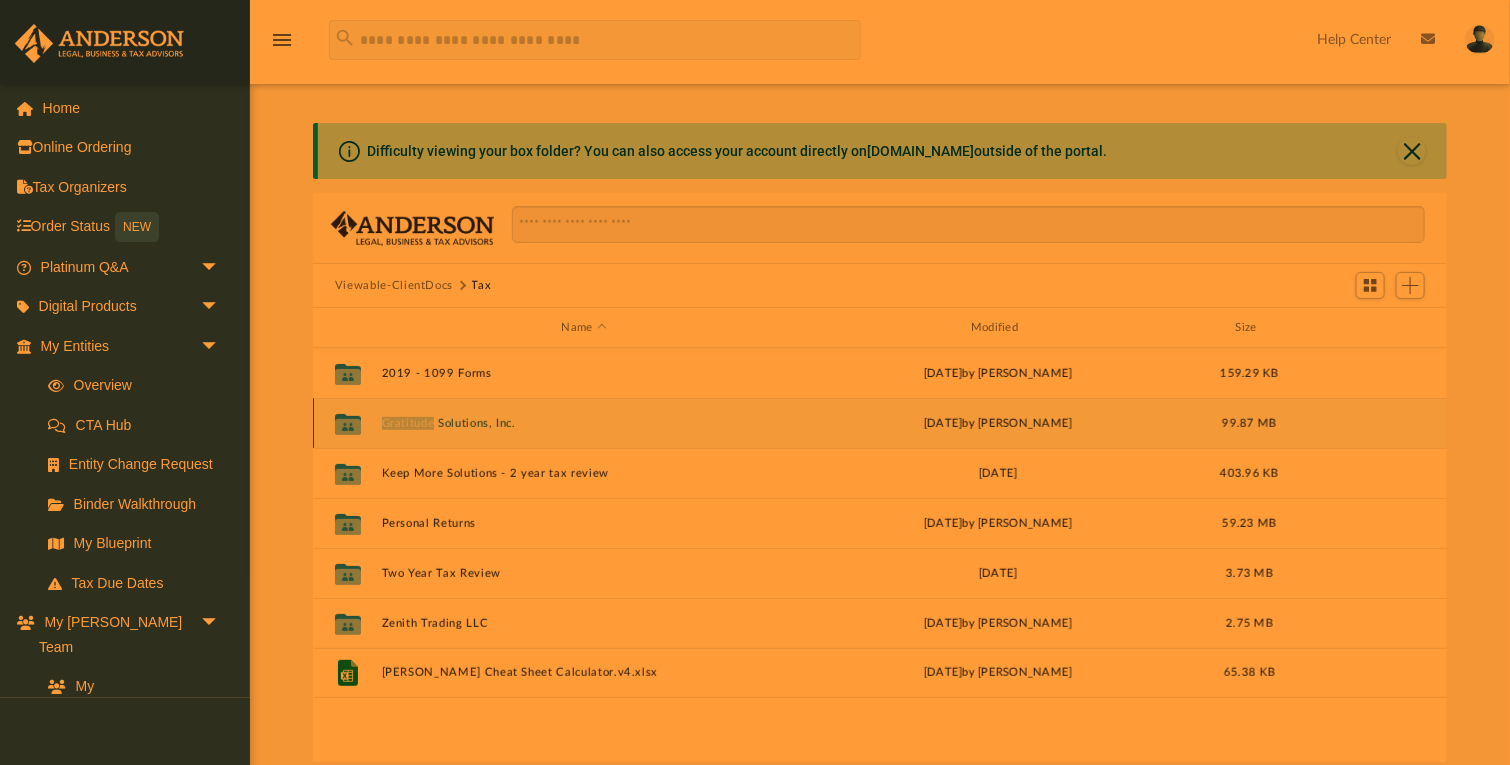 click on "Collaborated Folder Gratitude Solutions, Inc. [DATE]  by [PERSON_NAME] 99.87 MB" at bounding box center (880, 423) 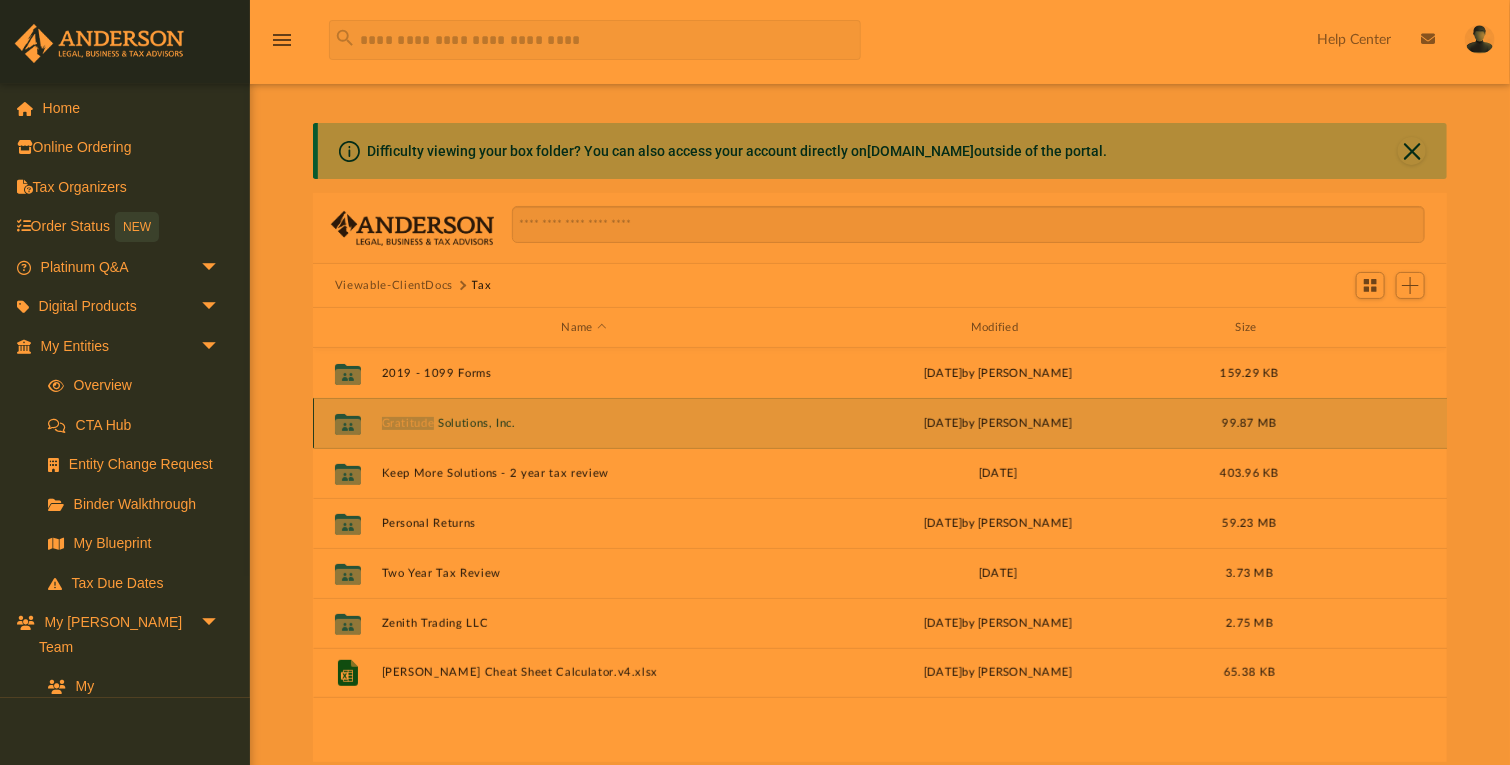 click on "Gratitude Solutions, Inc." at bounding box center (584, 423) 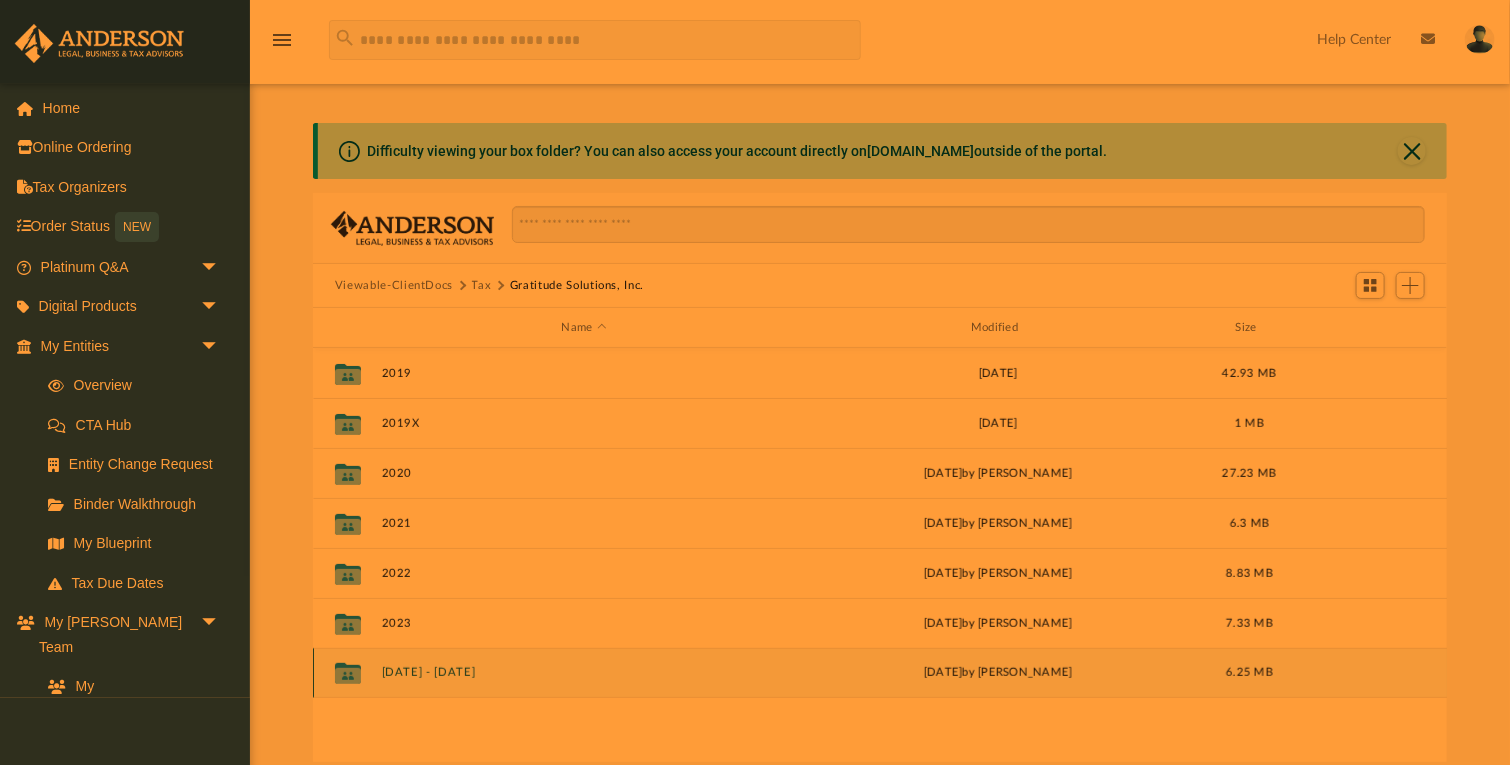click on "[DATE] - [DATE]" at bounding box center [584, 672] 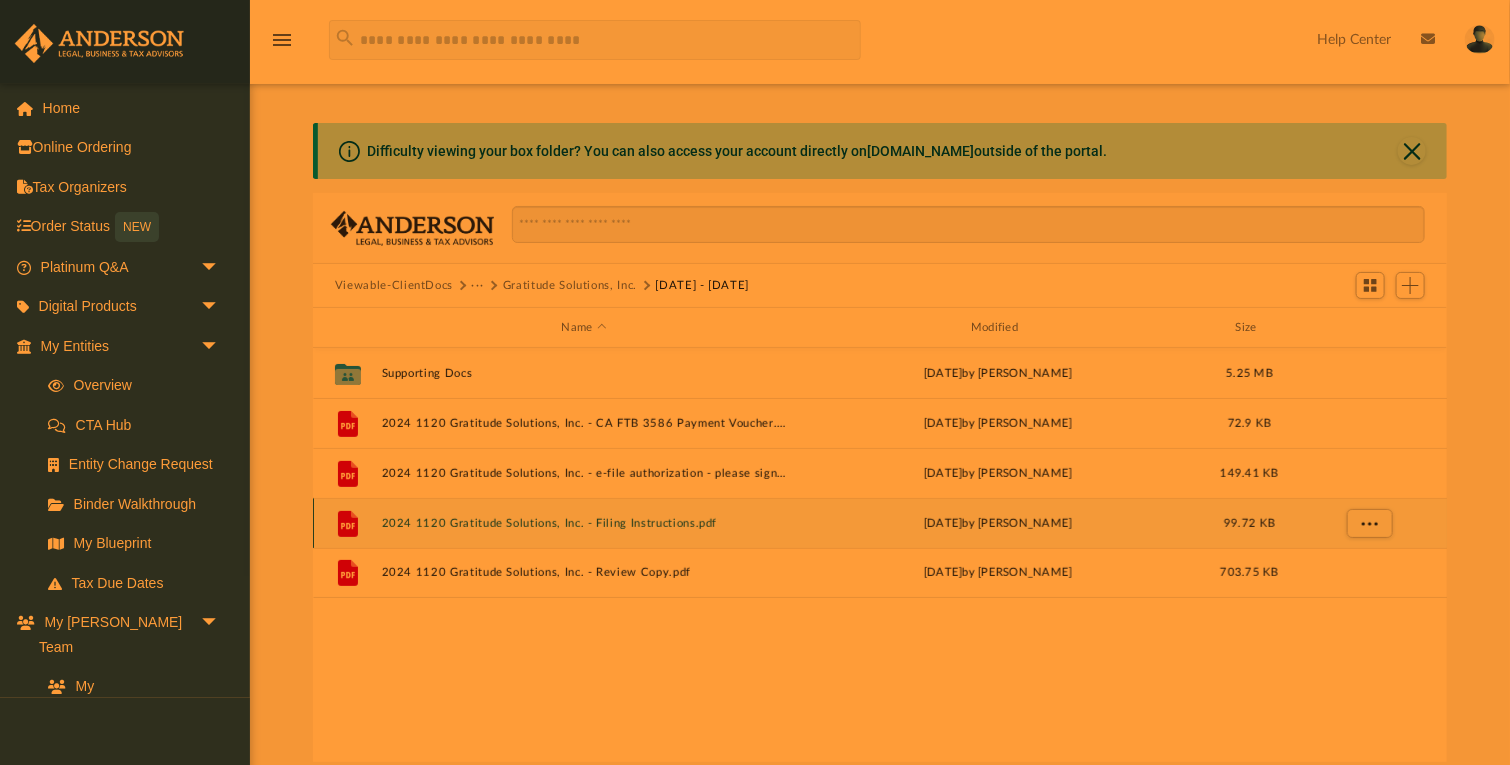 click on "2024 1120 Gratitude Solutions, Inc. - Filing Instructions.pdf" at bounding box center [584, 523] 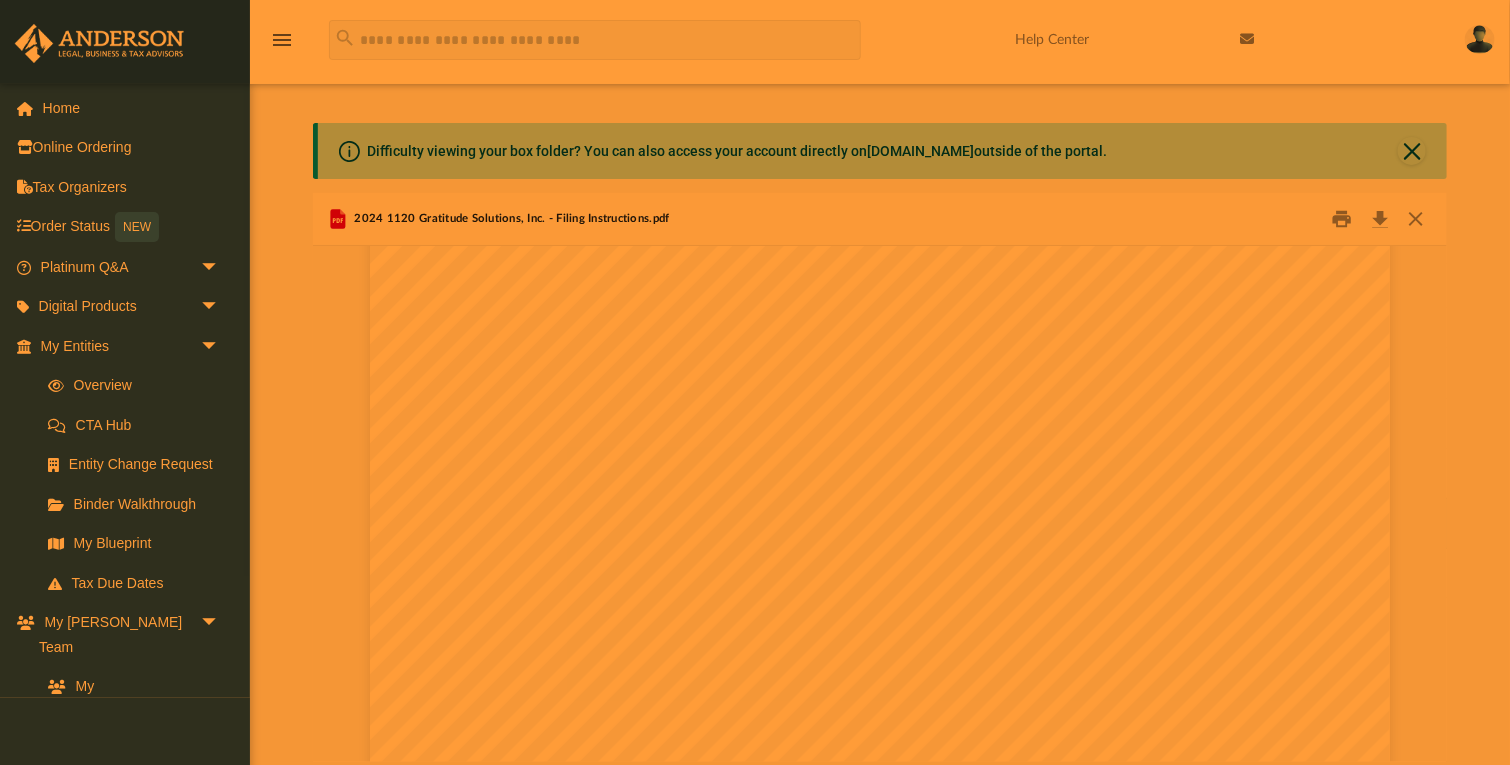 scroll, scrollTop: 335, scrollLeft: 0, axis: vertical 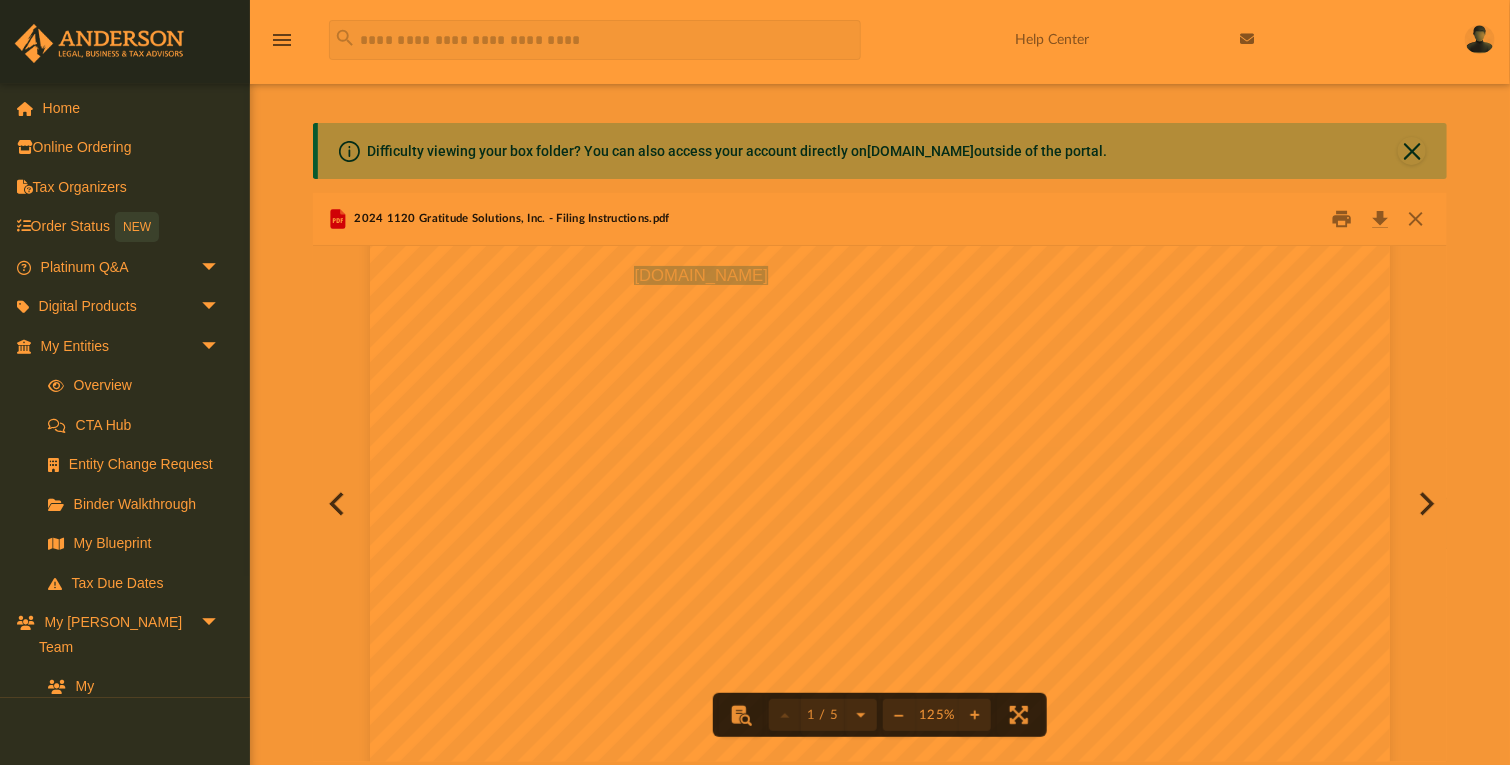 drag, startPoint x: 740, startPoint y: 275, endPoint x: 634, endPoint y: 275, distance: 106 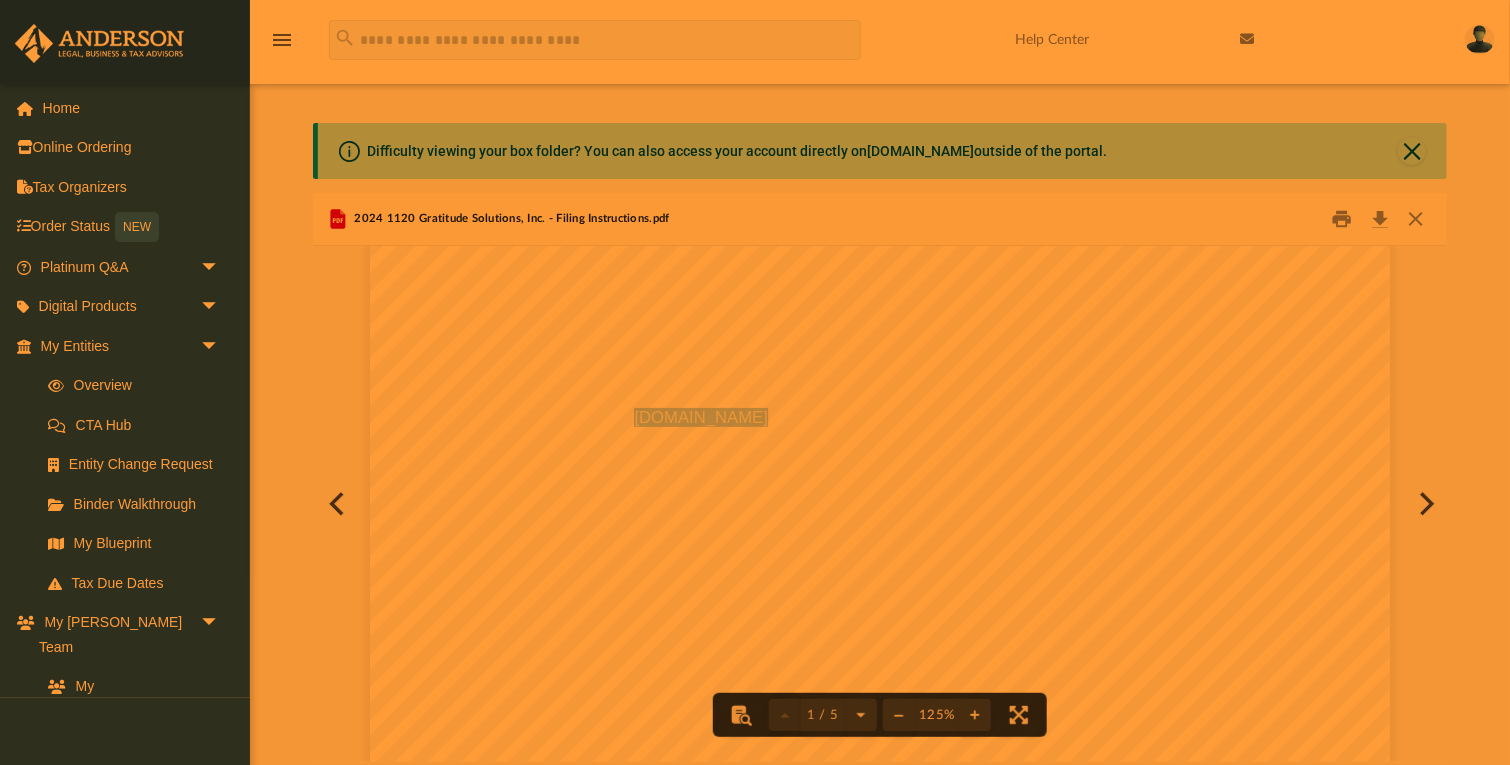 scroll, scrollTop: 452, scrollLeft: 0, axis: vertical 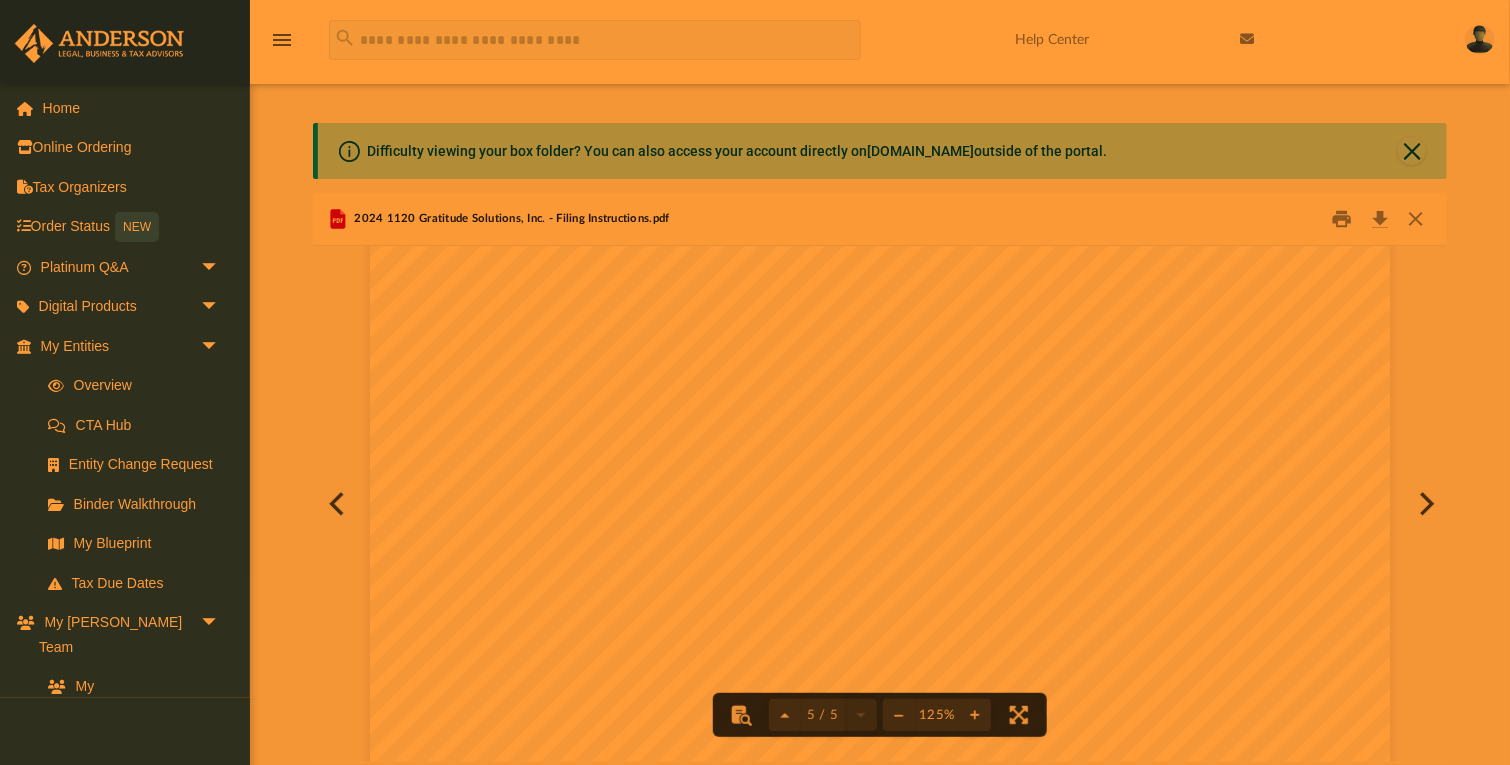 click on "[DOMAIN_NAME]" at bounding box center (567, 533) 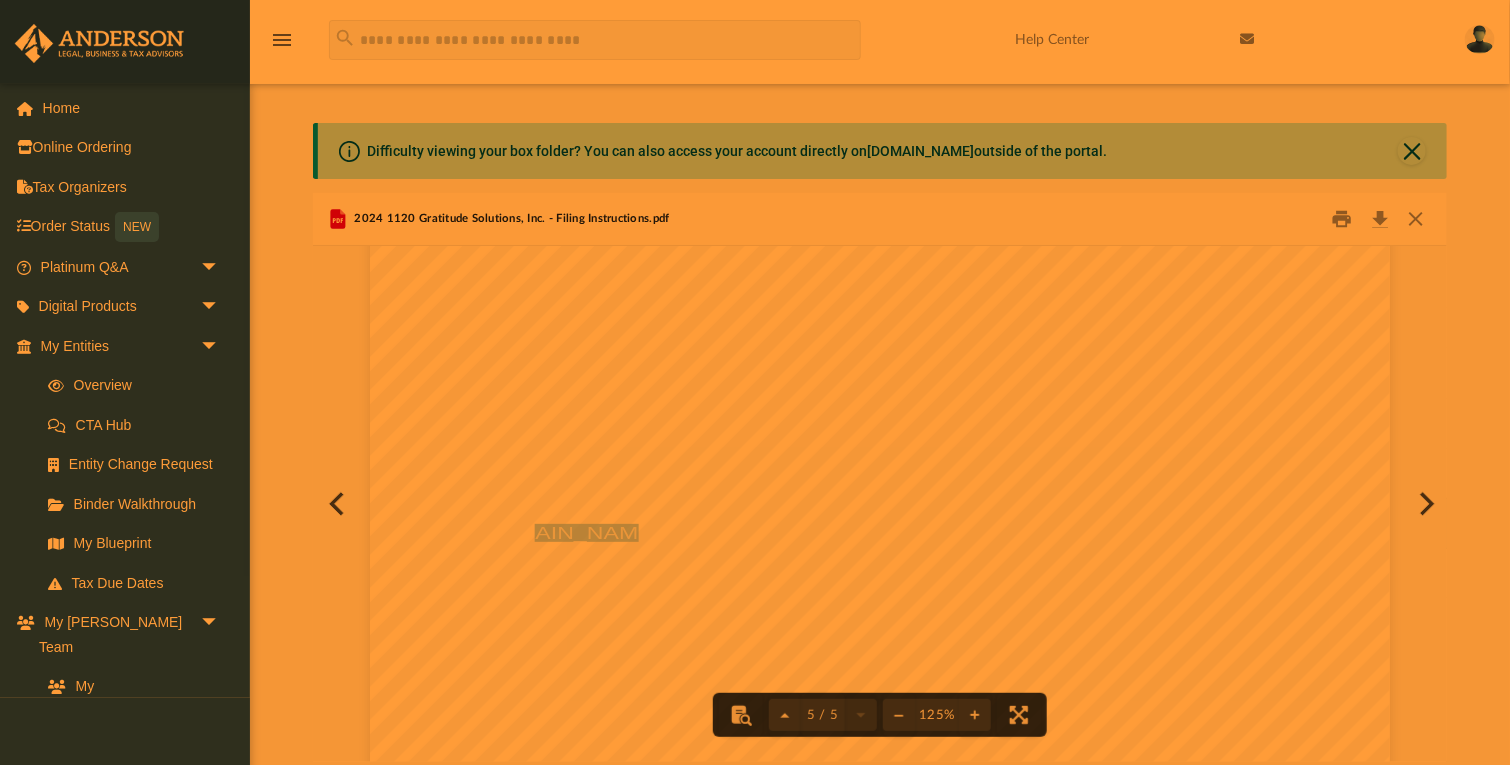 click on "[DOMAIN_NAME]" at bounding box center [567, 533] 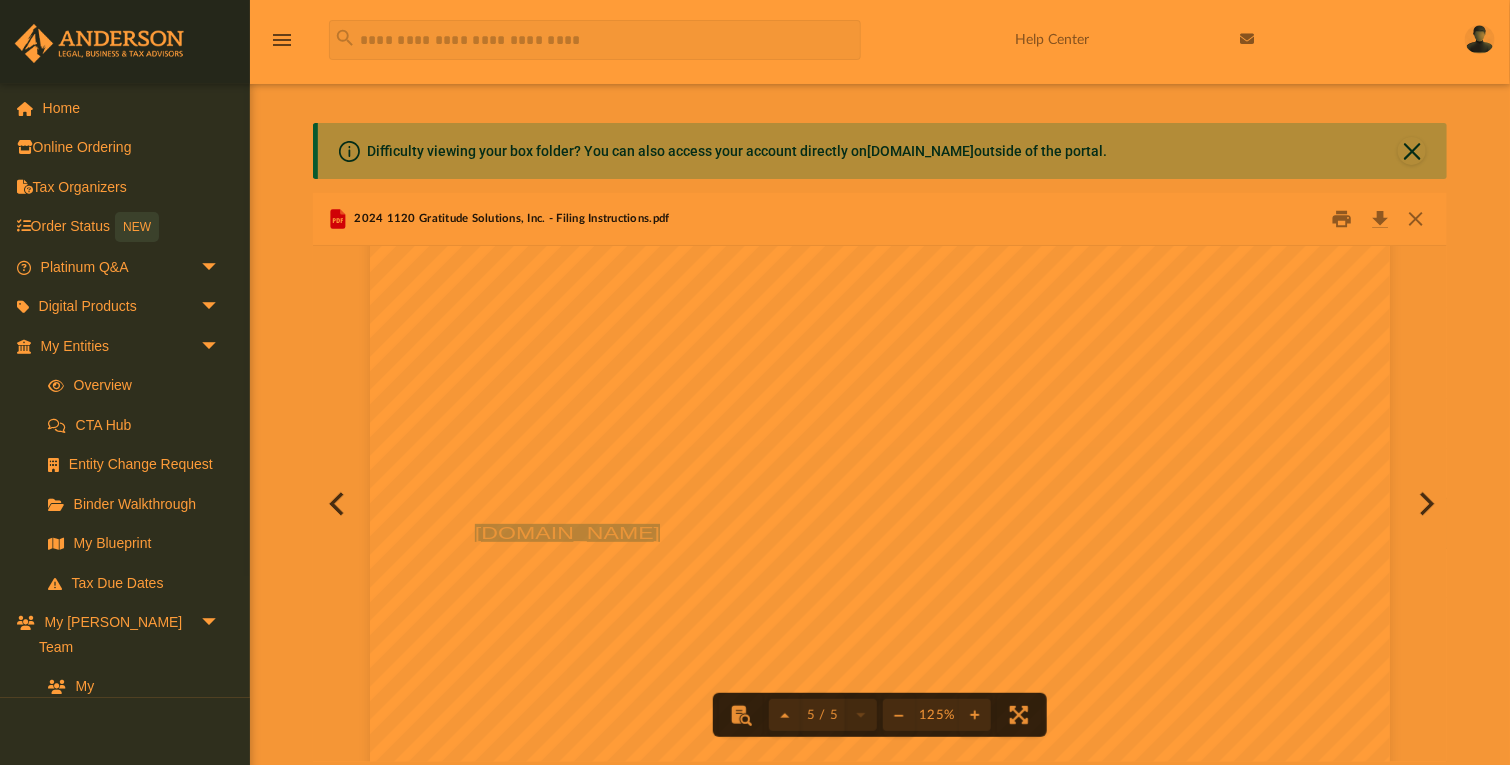 click on "[DOMAIN_NAME]" at bounding box center (567, 533) 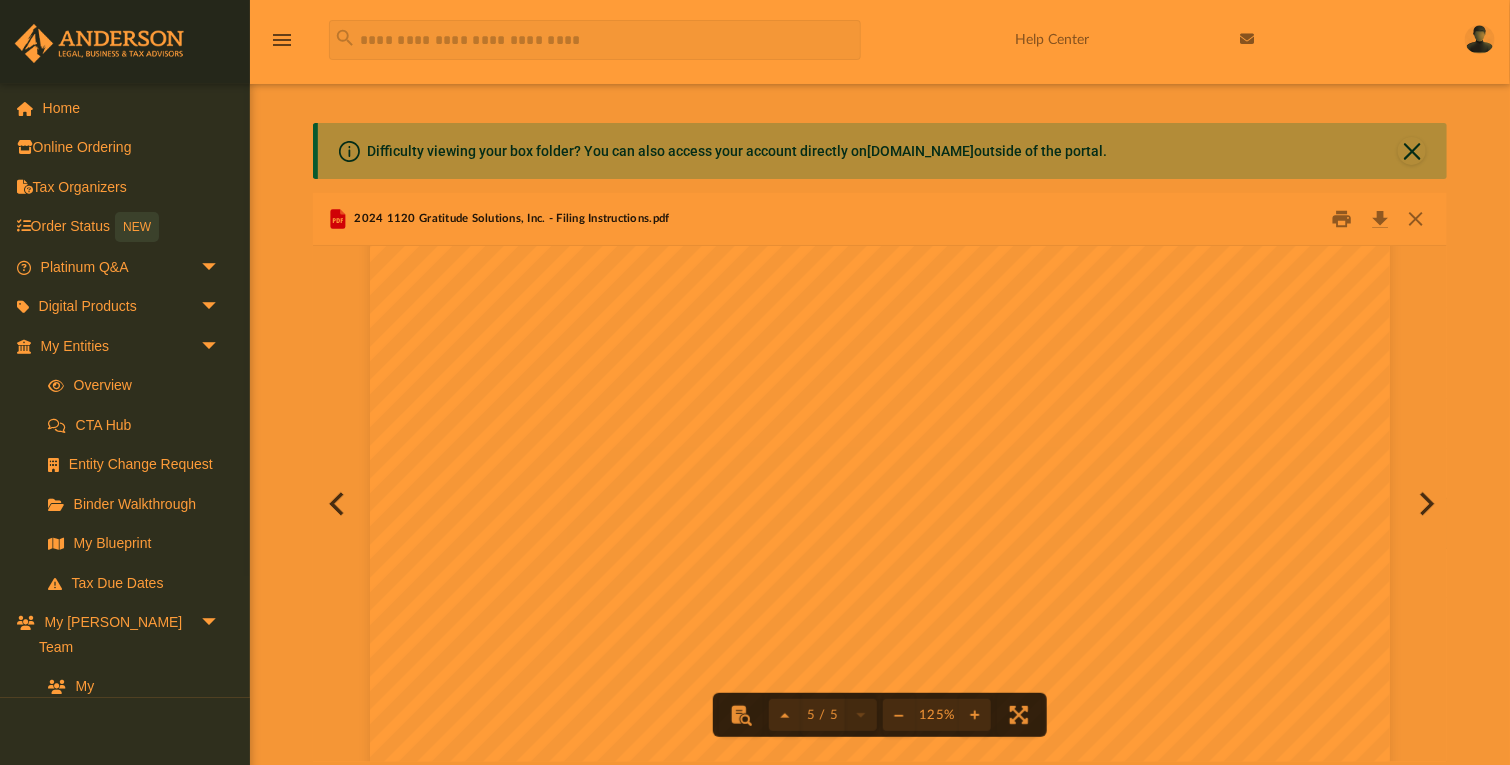 scroll, scrollTop: 6233, scrollLeft: 0, axis: vertical 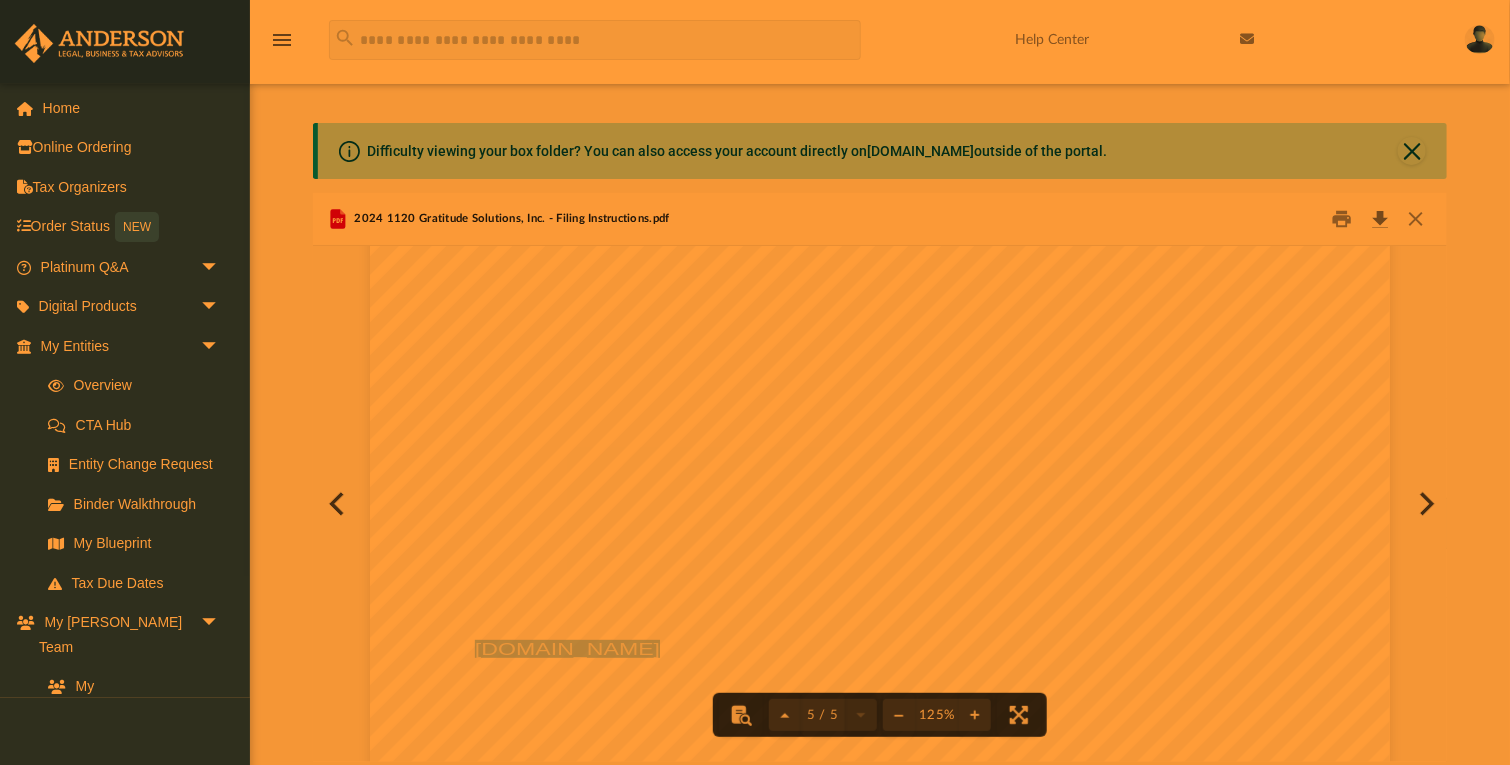 click at bounding box center [1380, 219] 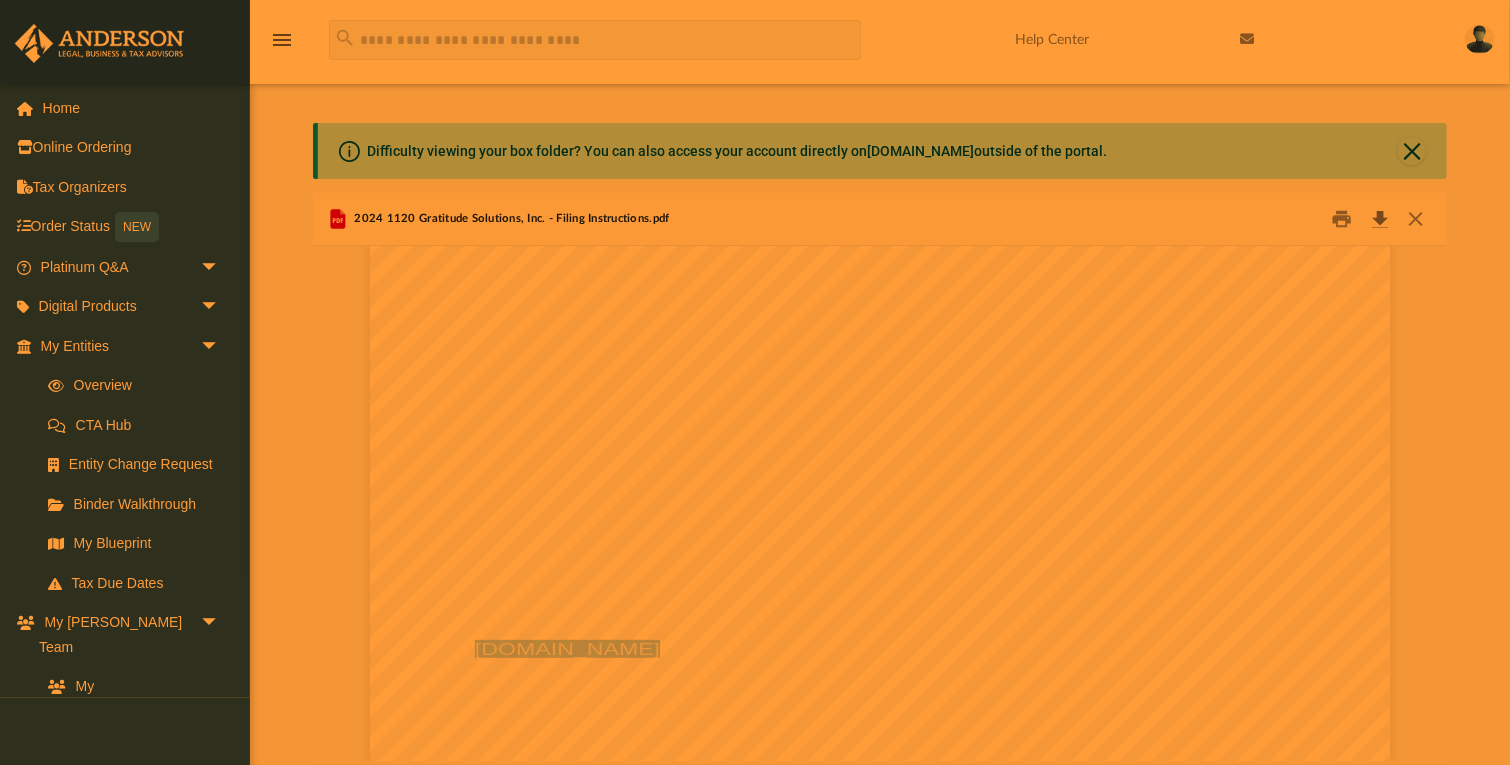 scroll, scrollTop: 0, scrollLeft: 0, axis: both 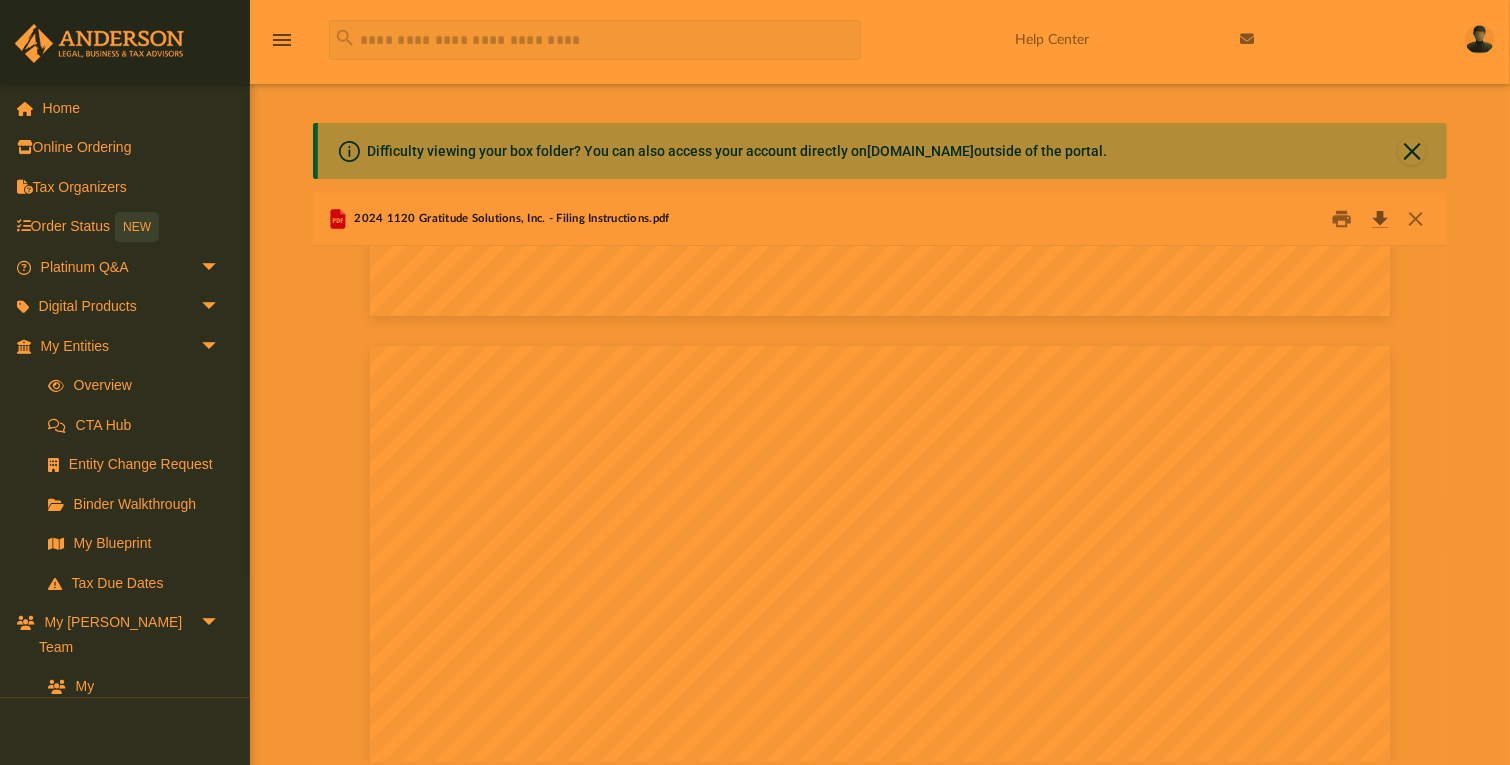 type 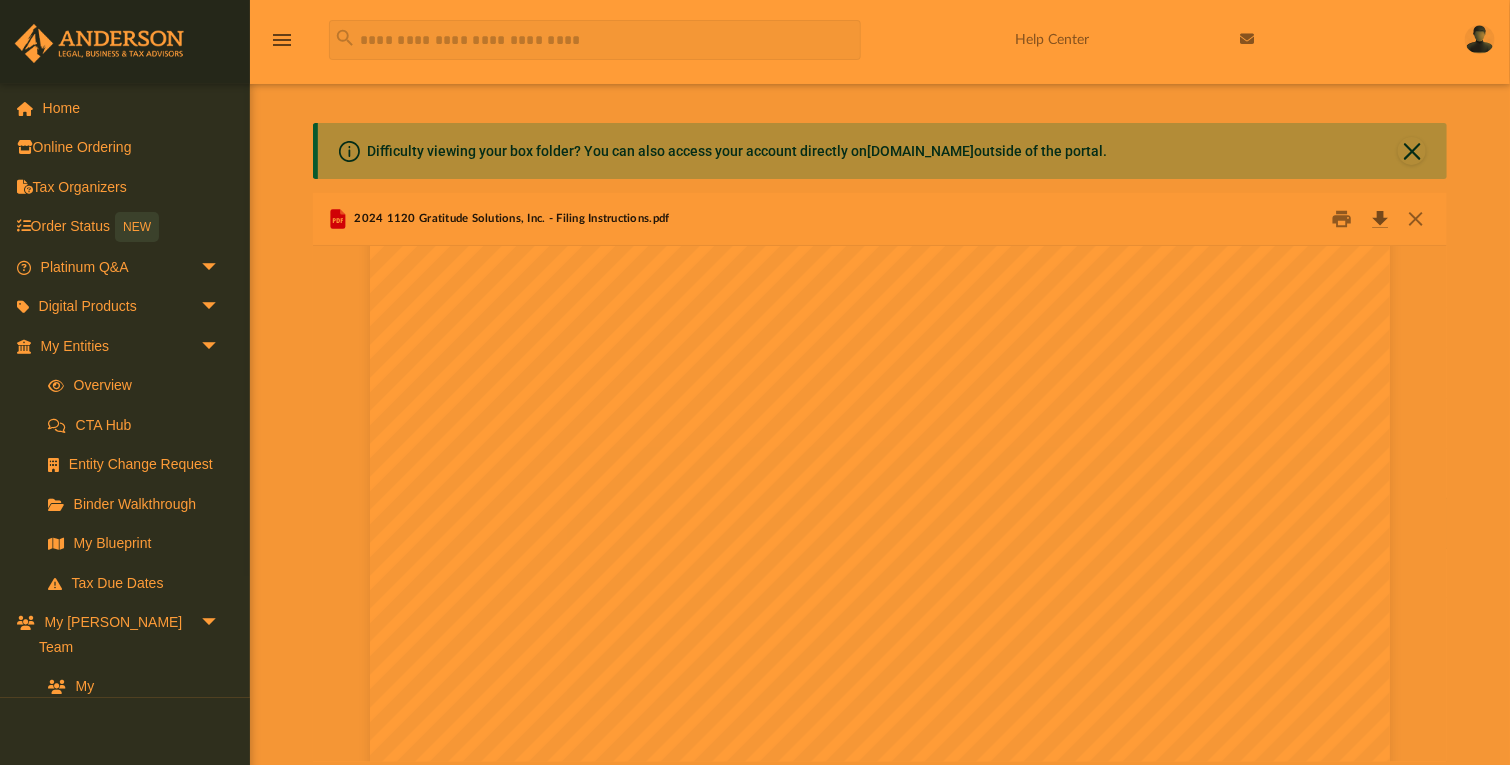 scroll, scrollTop: 2741, scrollLeft: 0, axis: vertical 